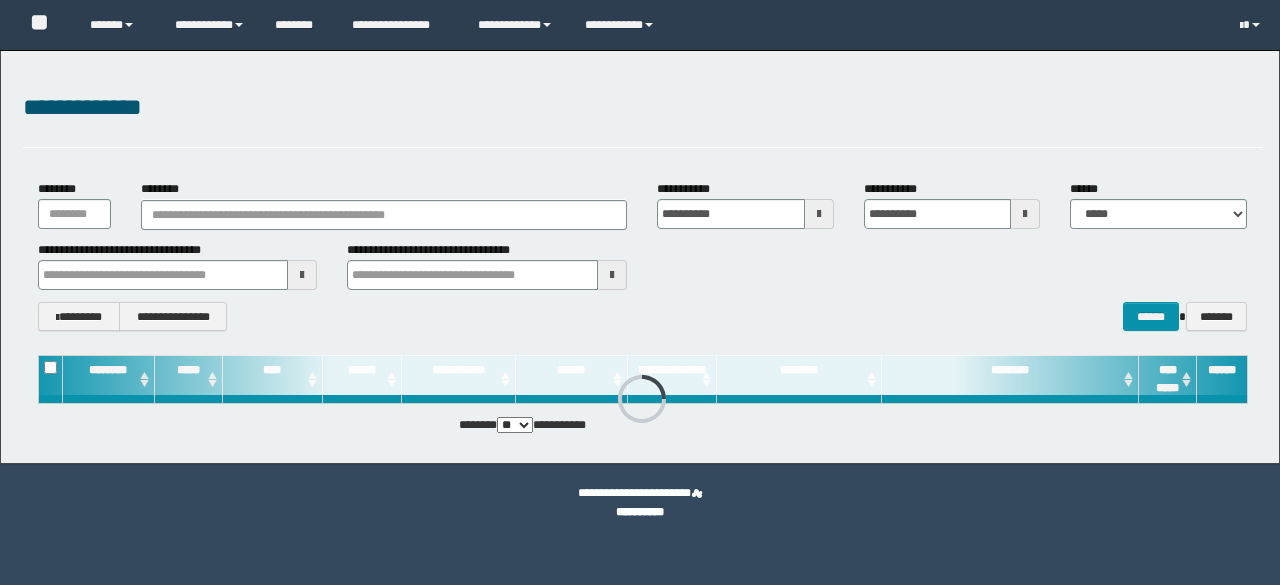 scroll, scrollTop: 0, scrollLeft: 0, axis: both 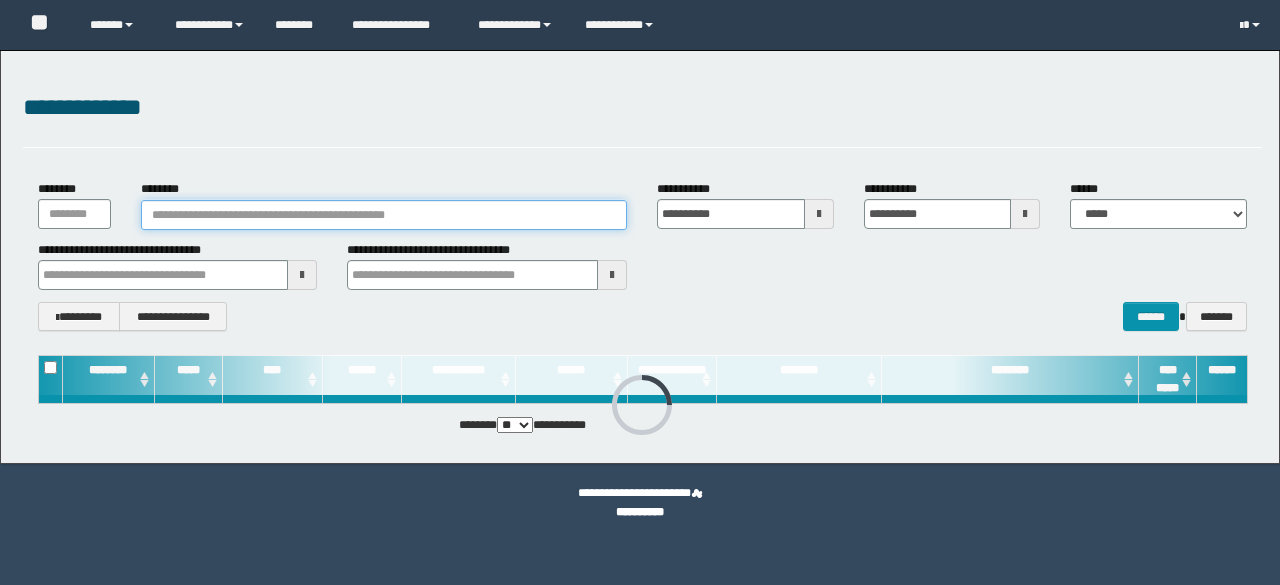 click on "********" at bounding box center (384, 215) 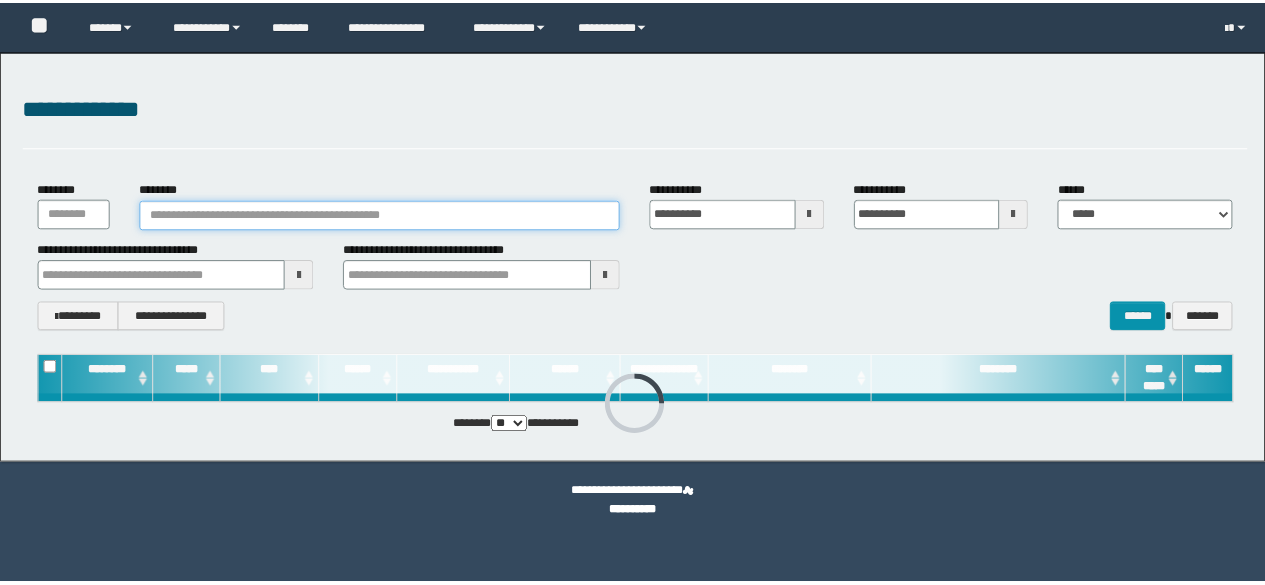 scroll, scrollTop: 0, scrollLeft: 0, axis: both 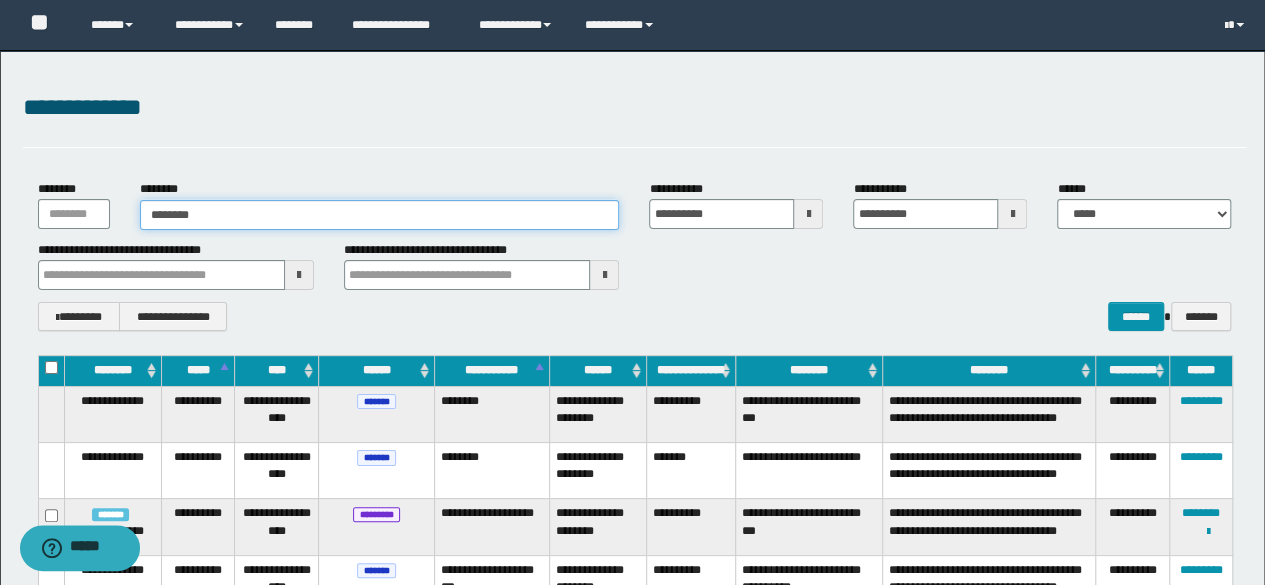 click on "********" at bounding box center (380, 215) 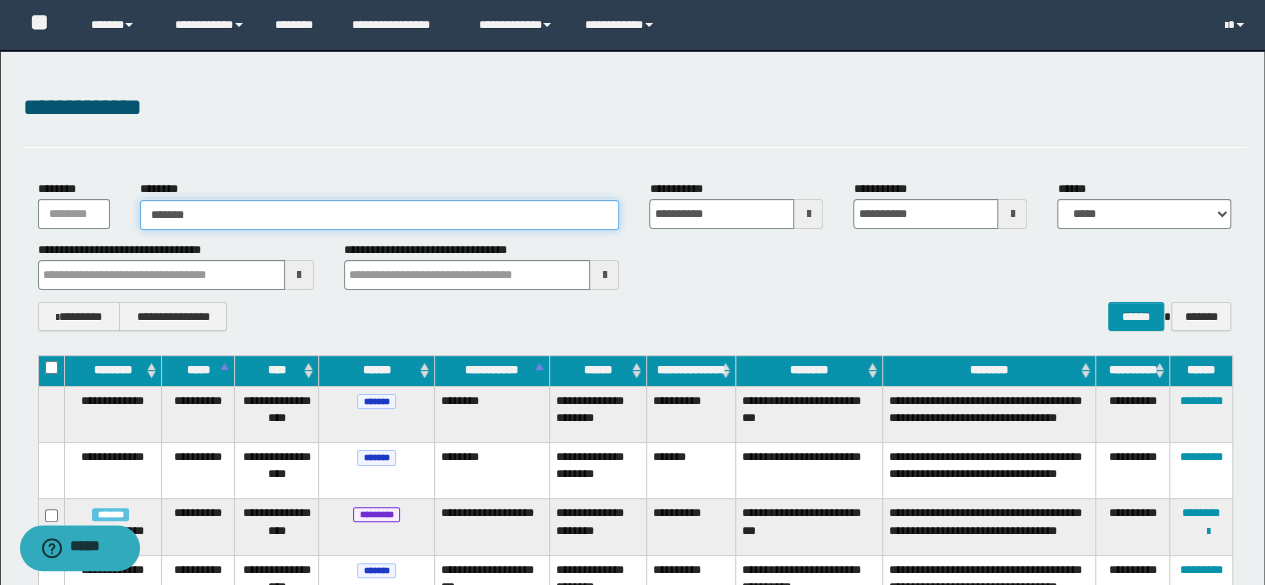 type on "*******" 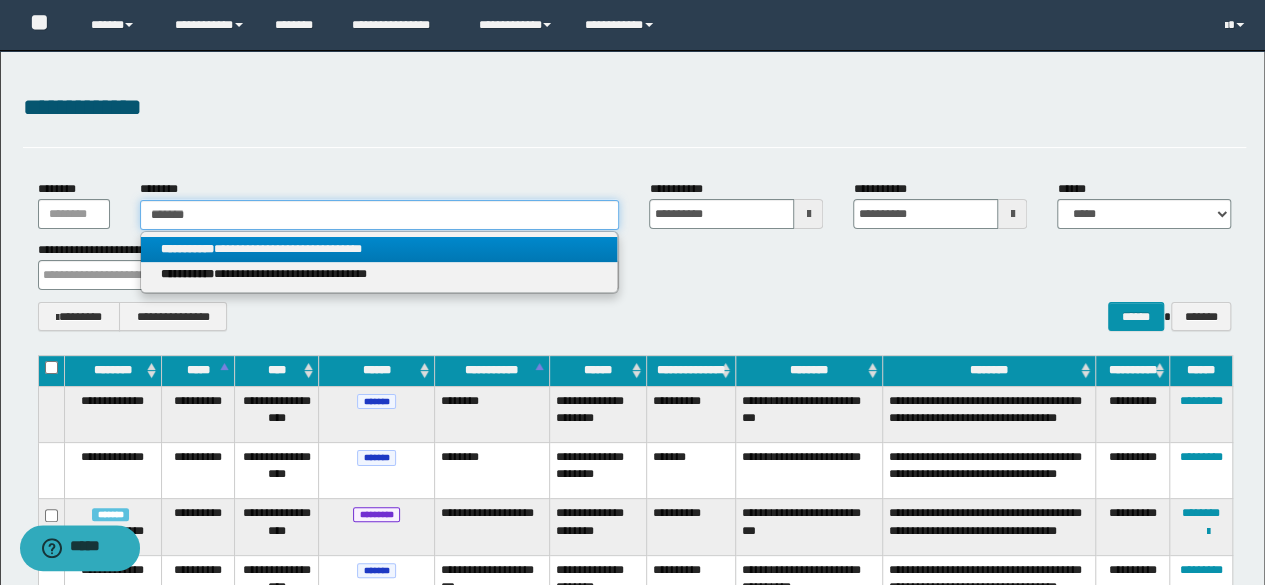type on "*******" 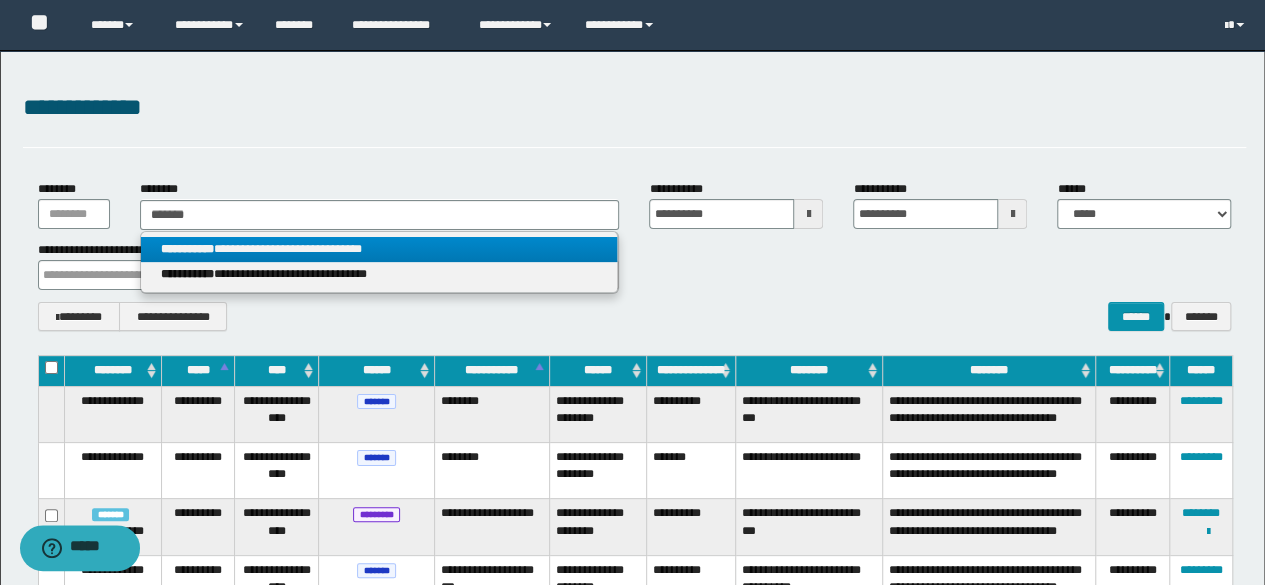 click on "**********" at bounding box center [379, 249] 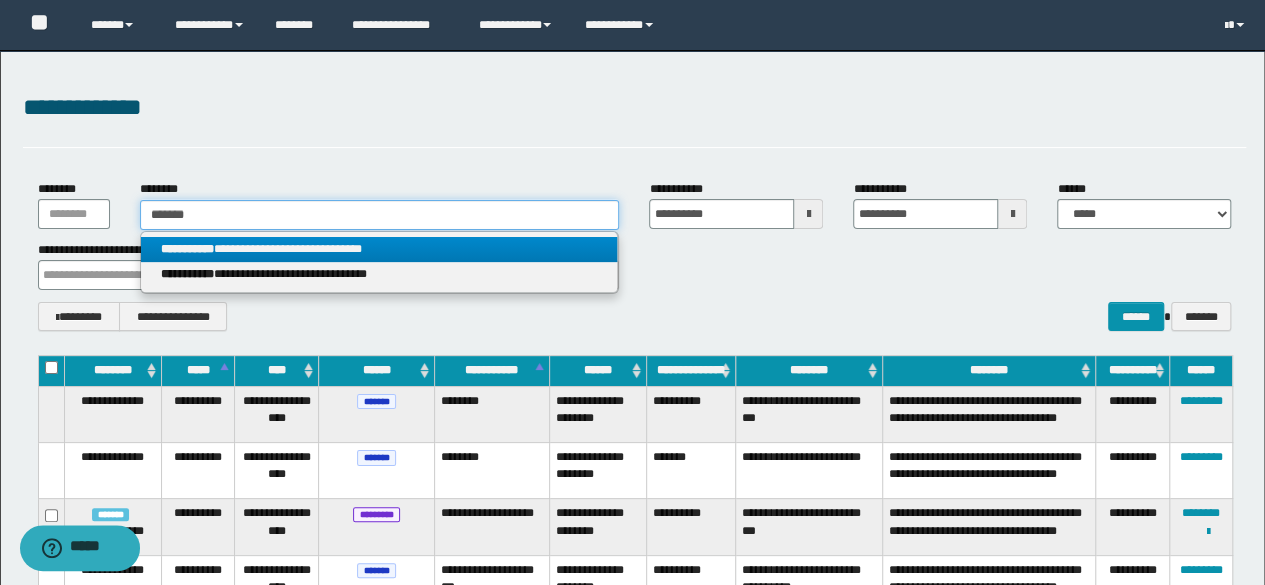 type 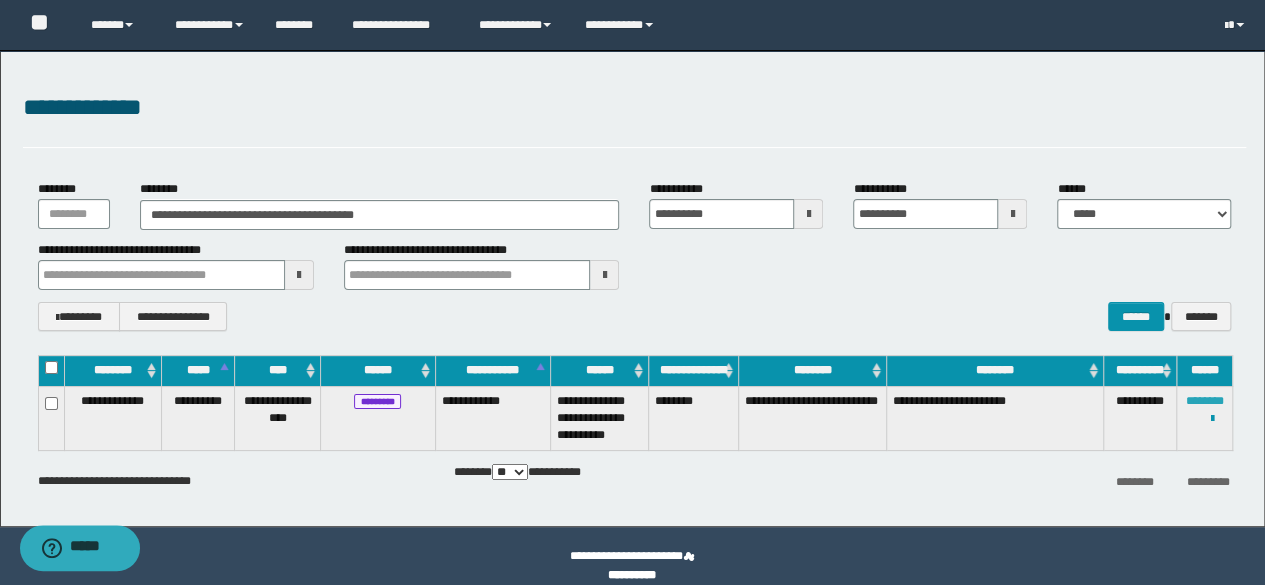 click on "********" at bounding box center (1205, 401) 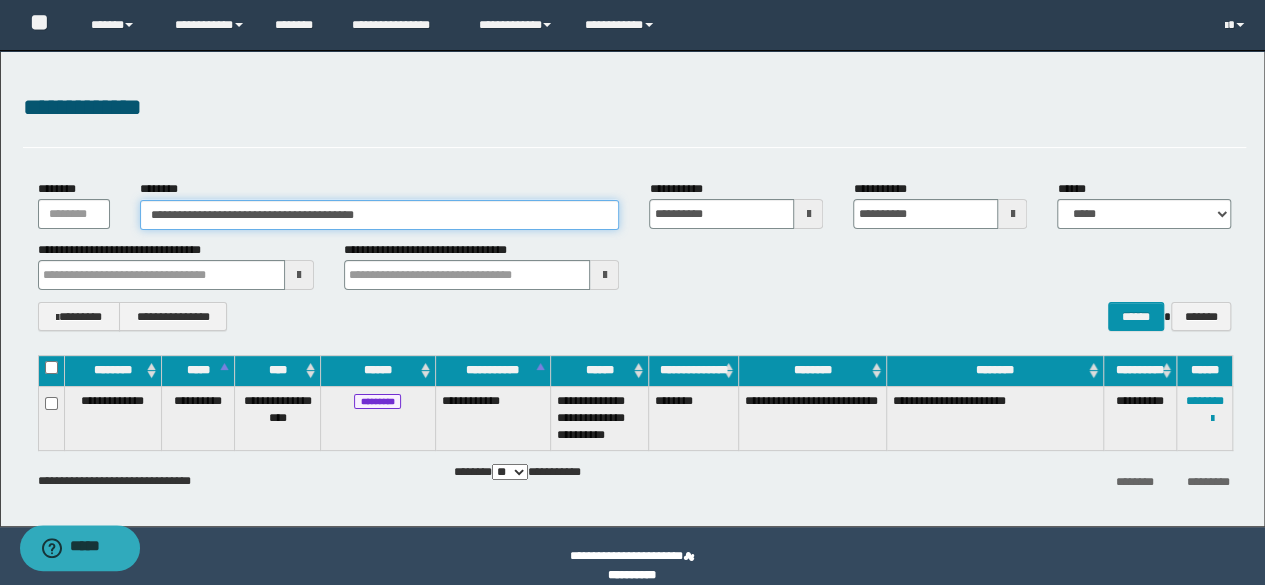 drag, startPoint x: 428, startPoint y: 214, endPoint x: 0, endPoint y: 155, distance: 432.04745 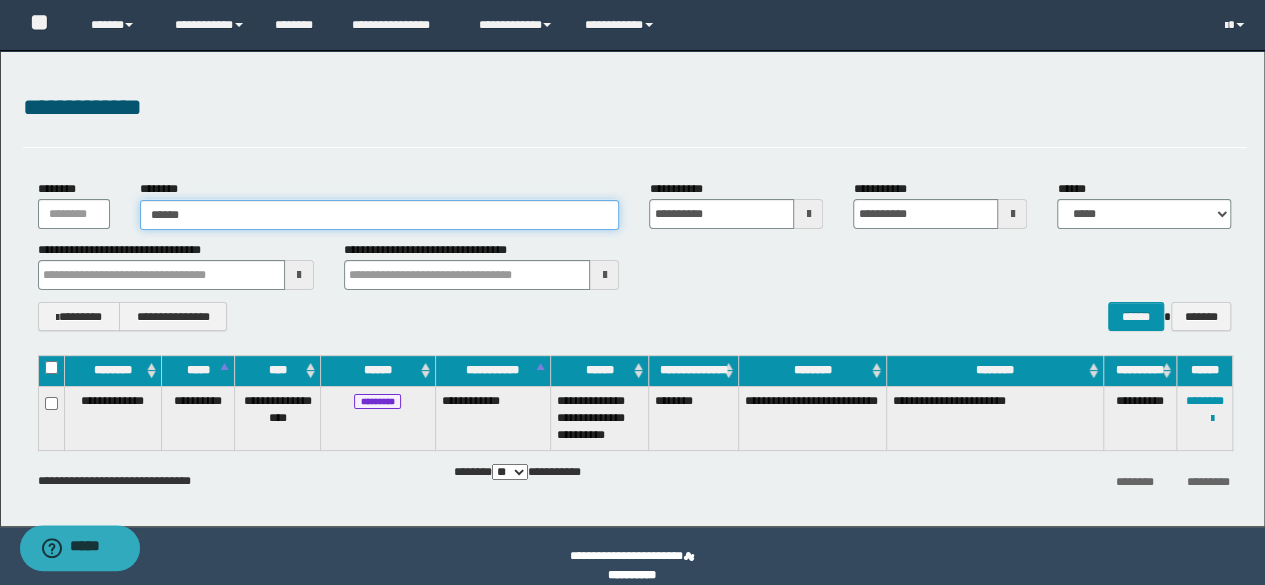 type on "*******" 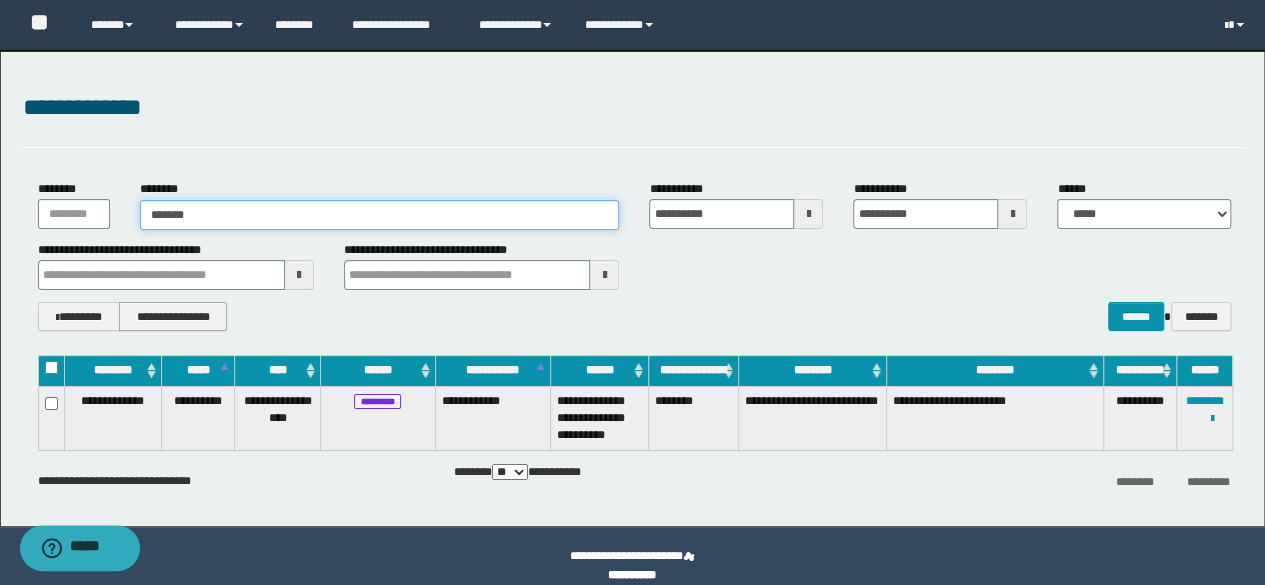 type on "*******" 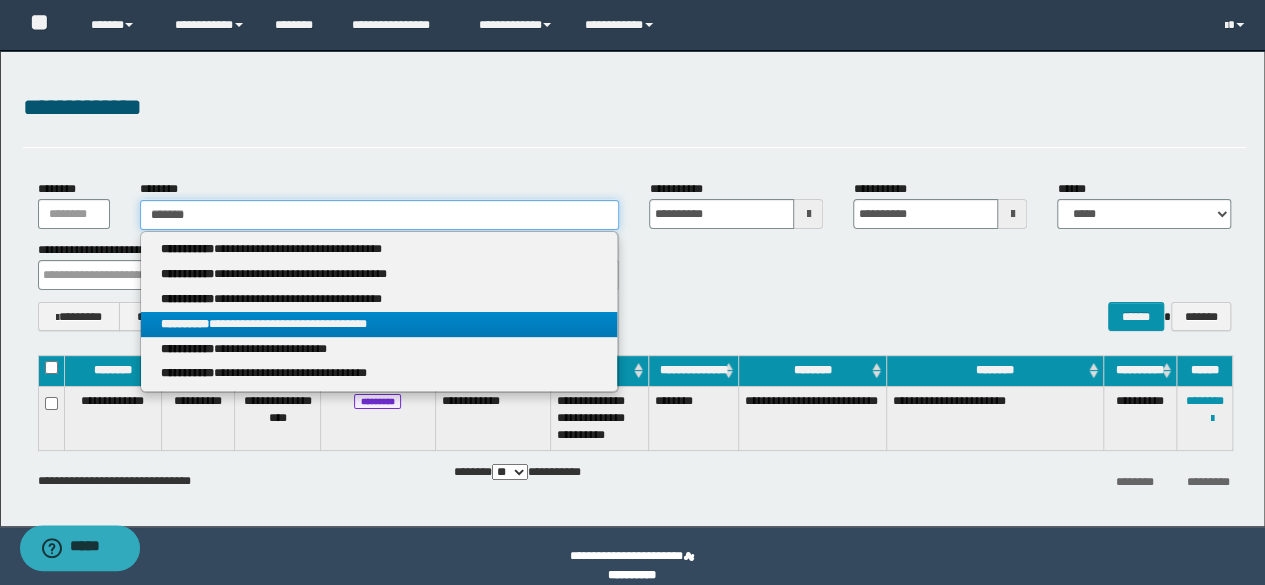 type on "*******" 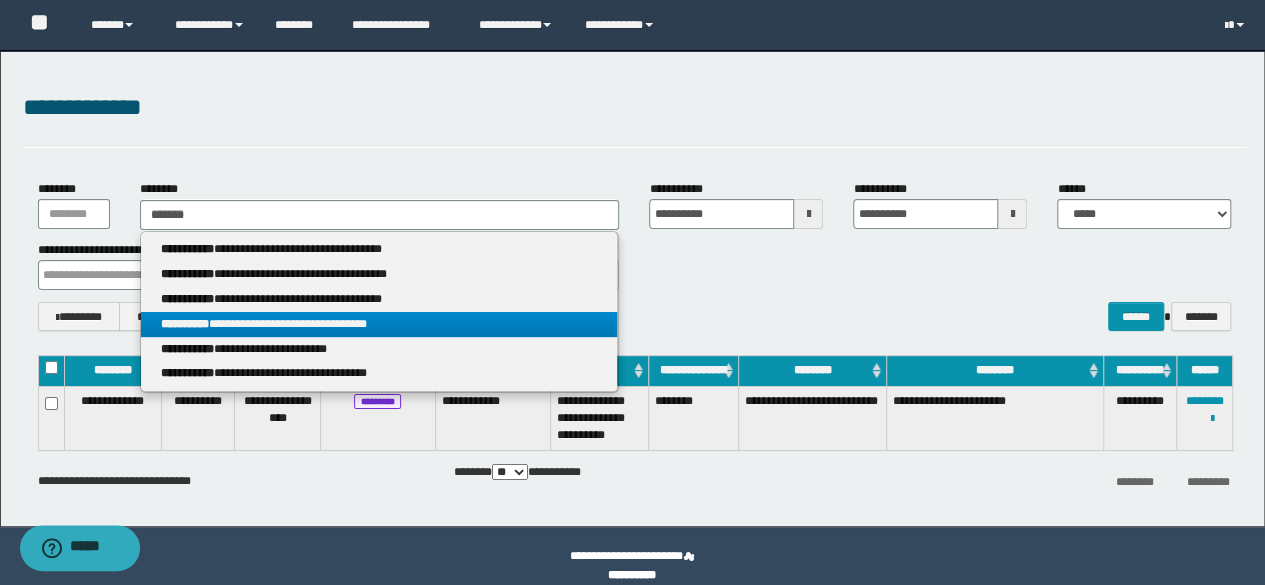 click on "**********" at bounding box center [379, 324] 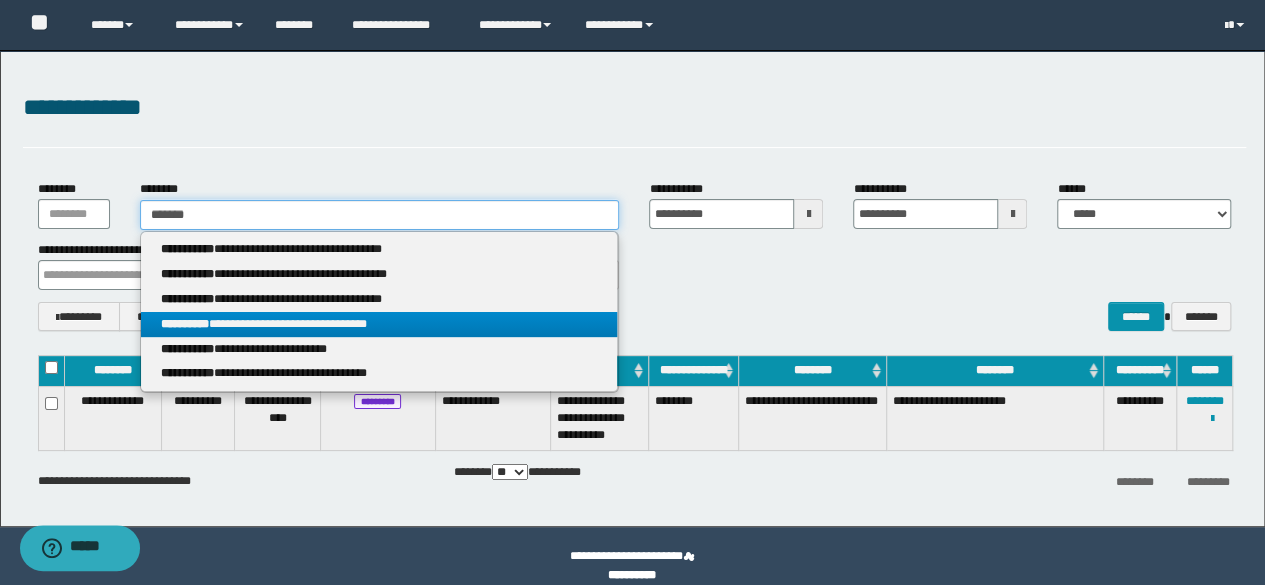 type 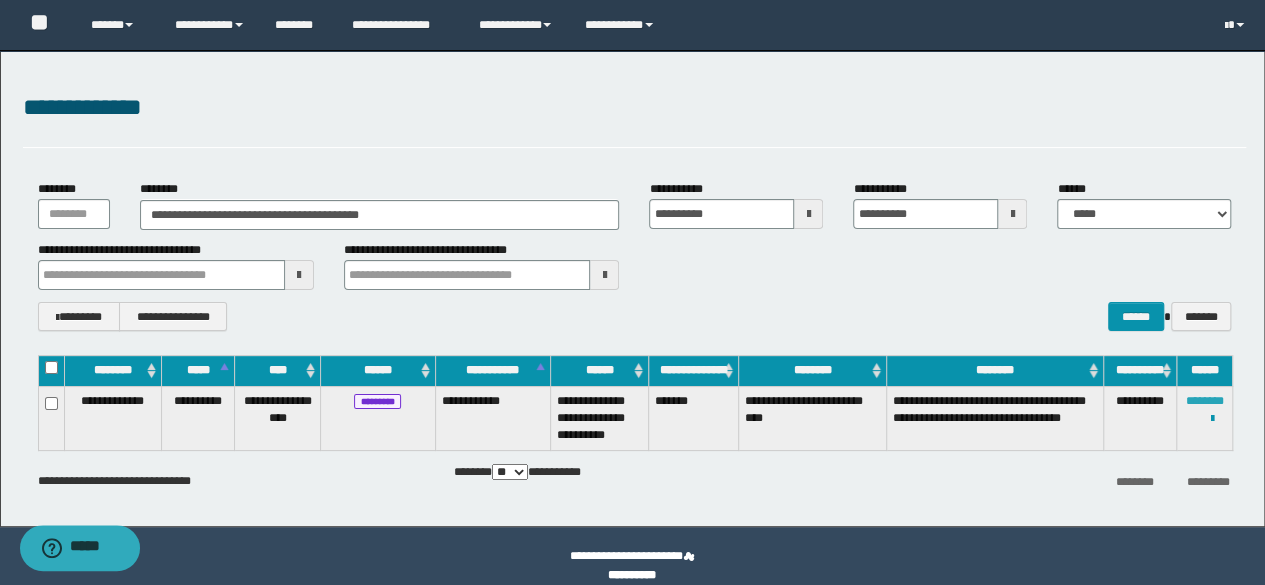 click on "********" at bounding box center (1205, 401) 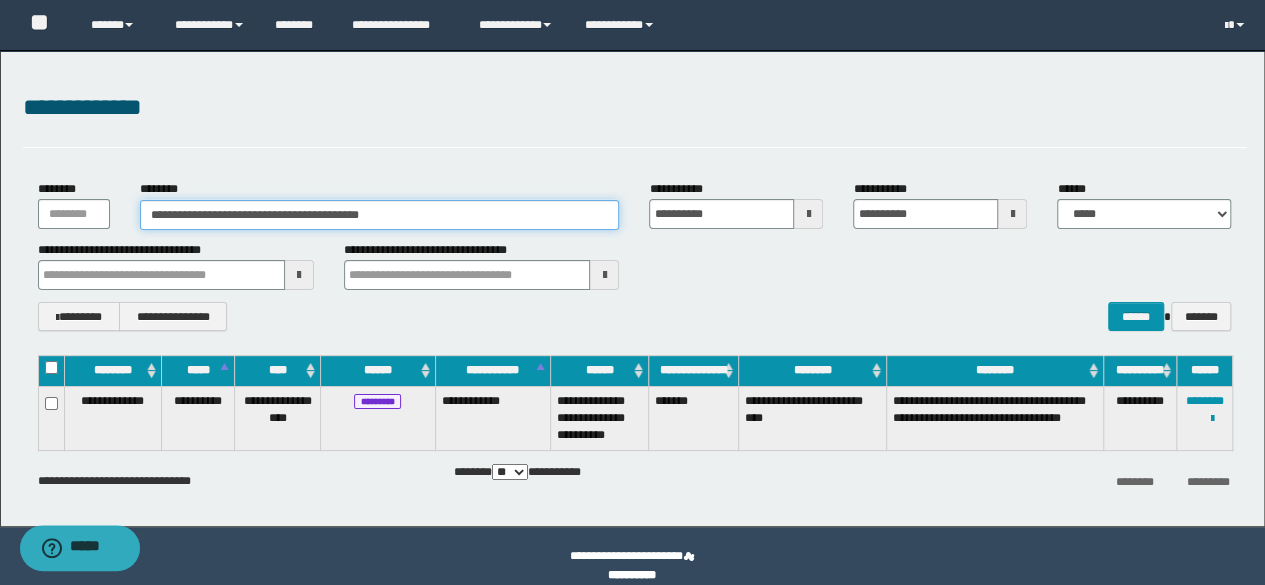 drag, startPoint x: 455, startPoint y: 209, endPoint x: 0, endPoint y: 151, distance: 458.6818 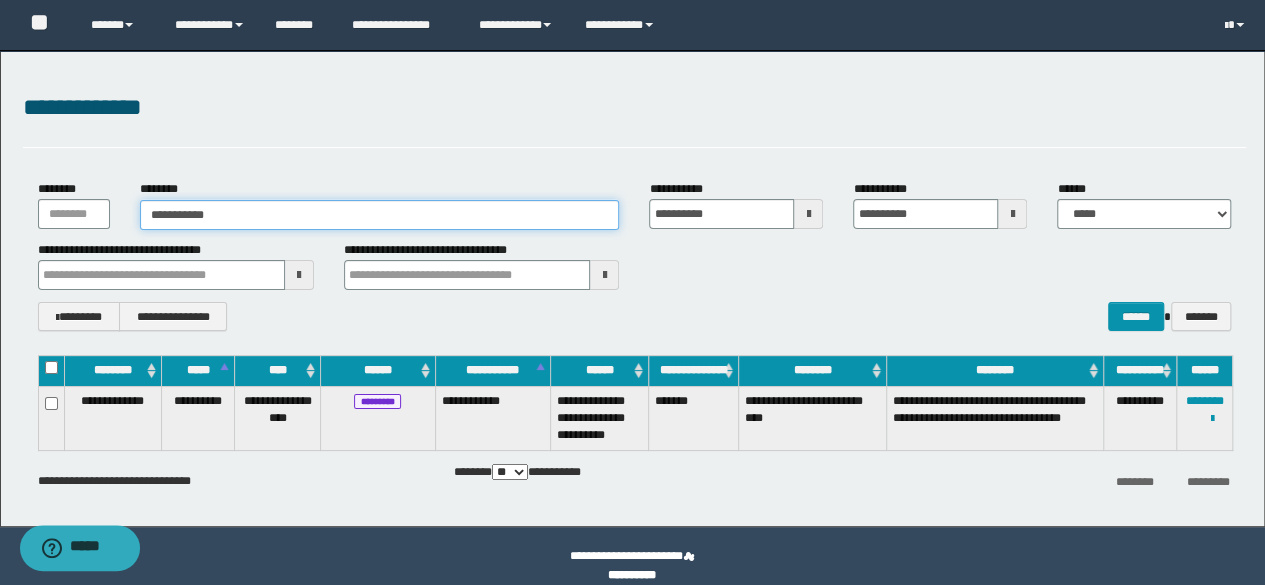 type on "**********" 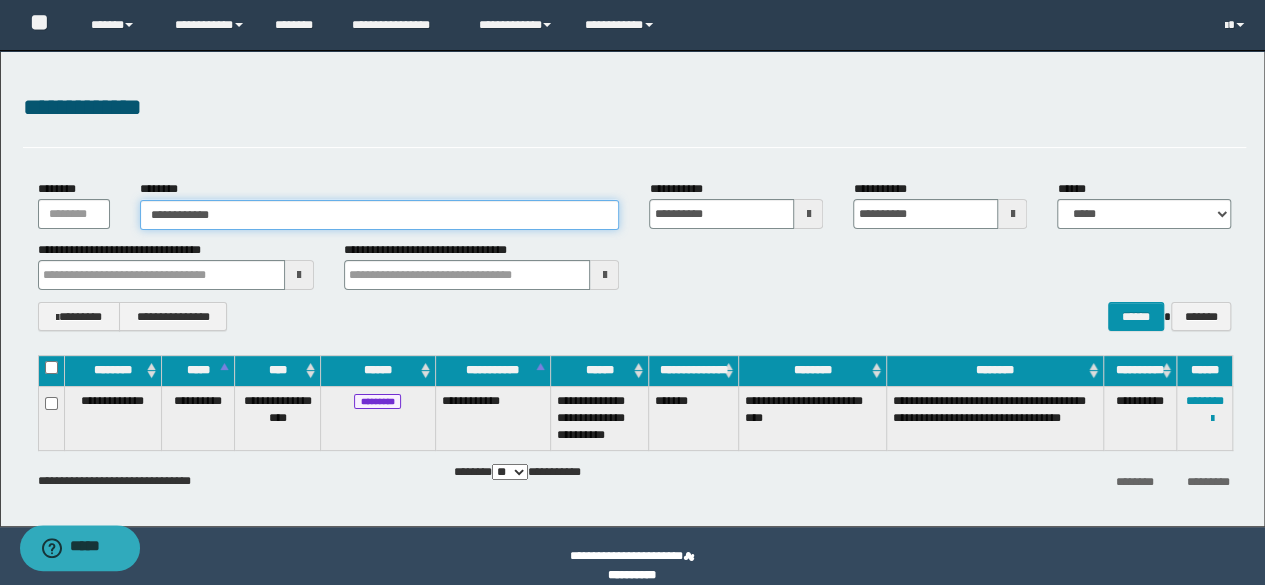 type on "**********" 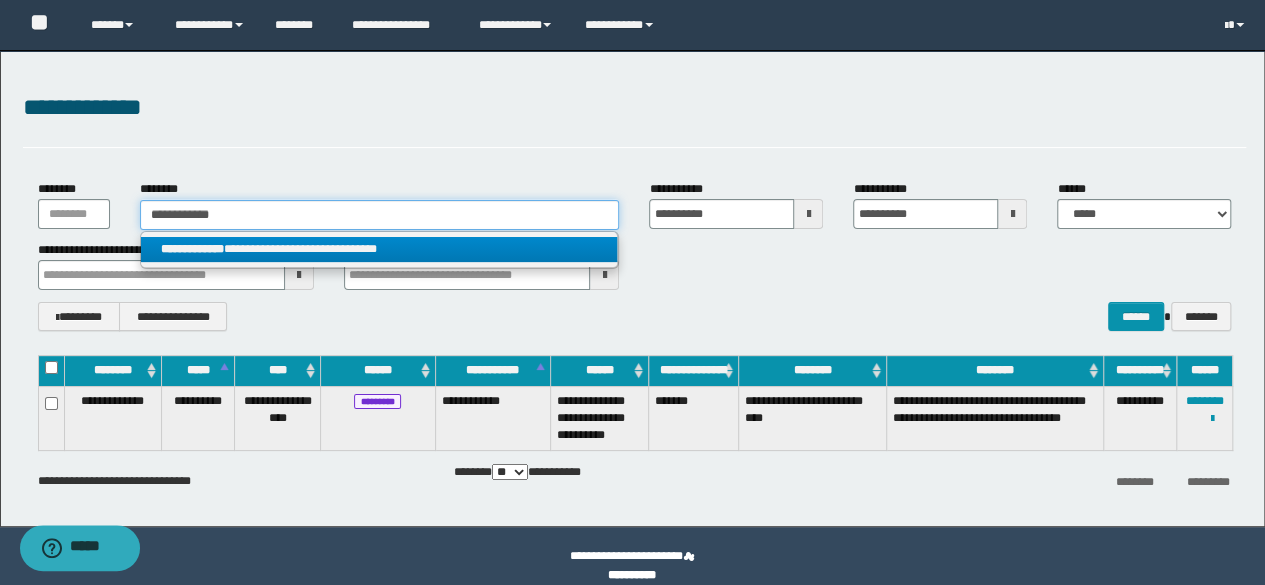 type on "**********" 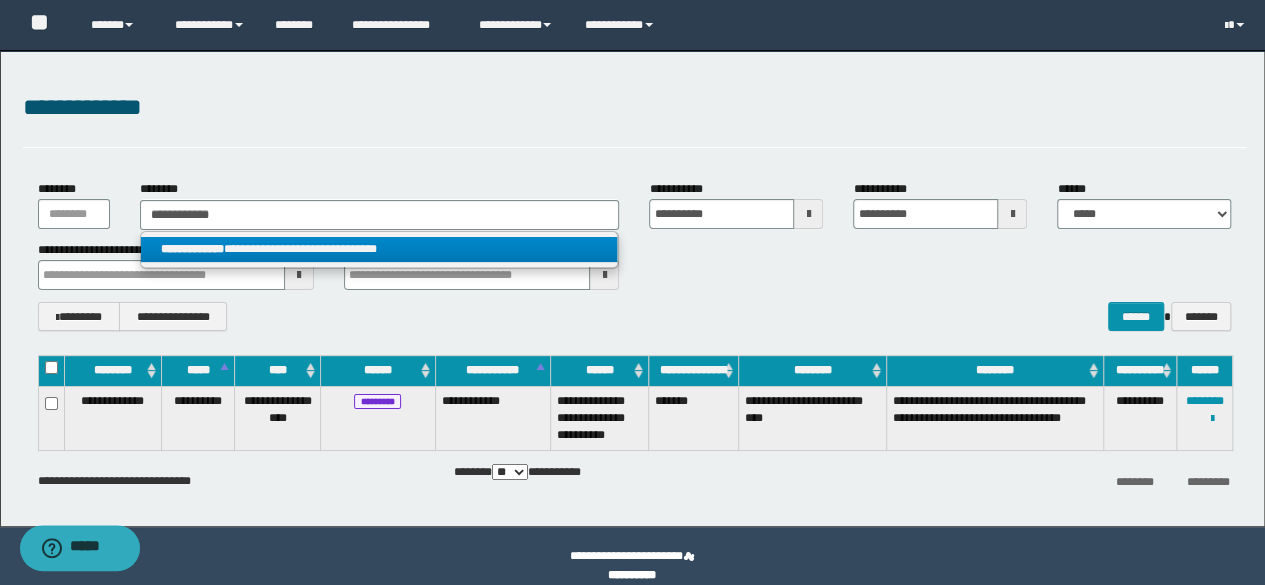click on "**********" at bounding box center [379, 249] 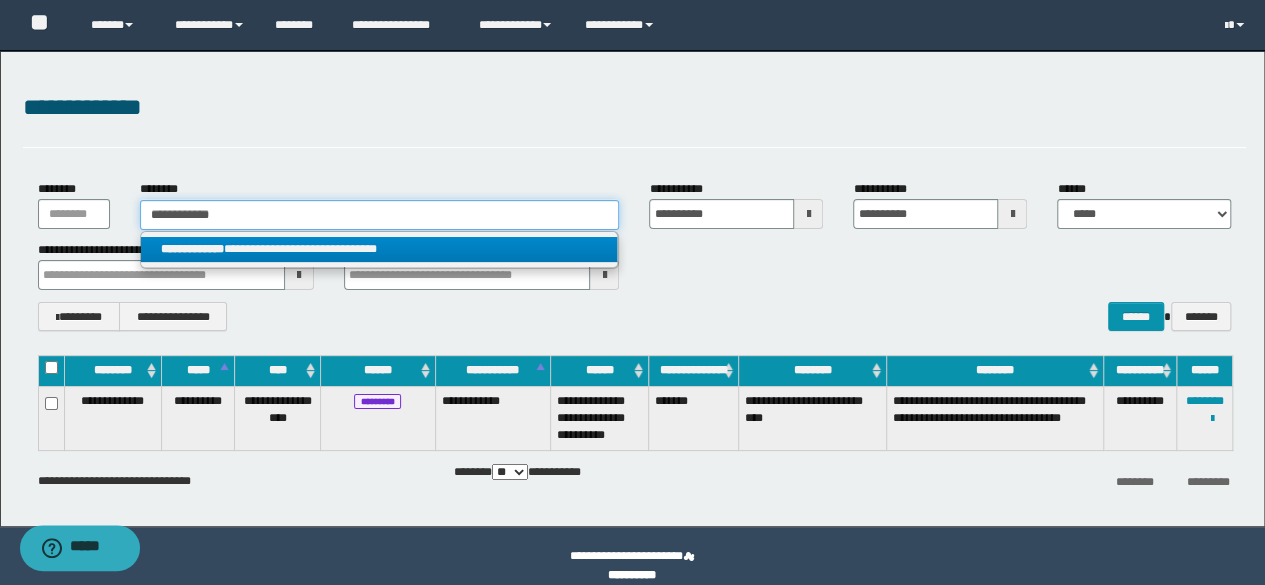 type 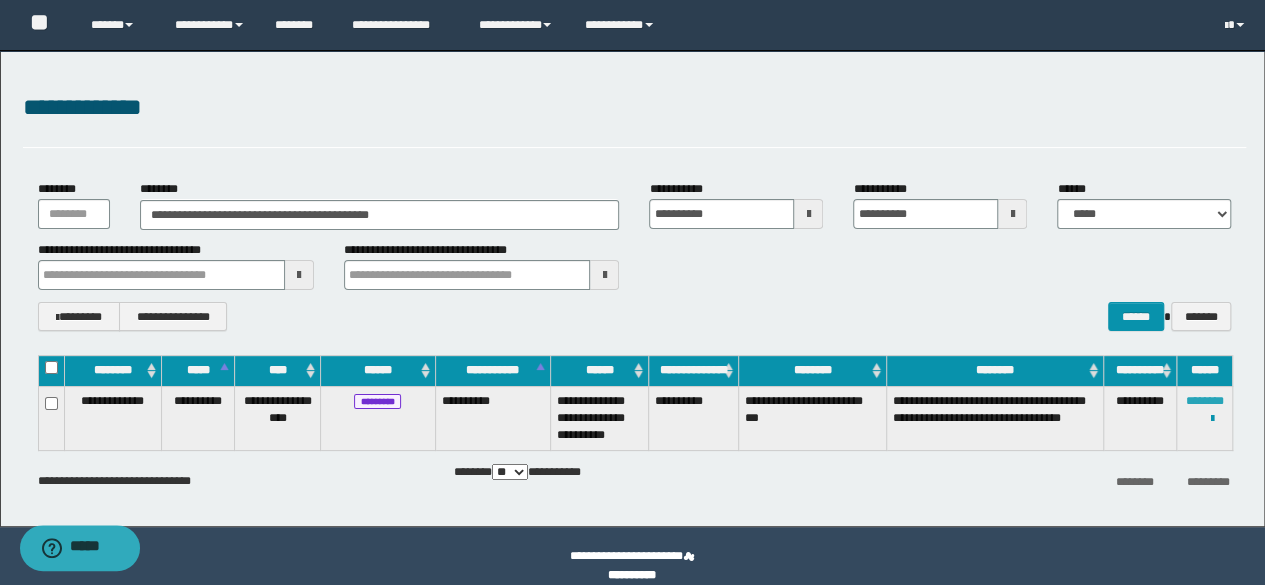 click on "**********" at bounding box center (1205, 418) 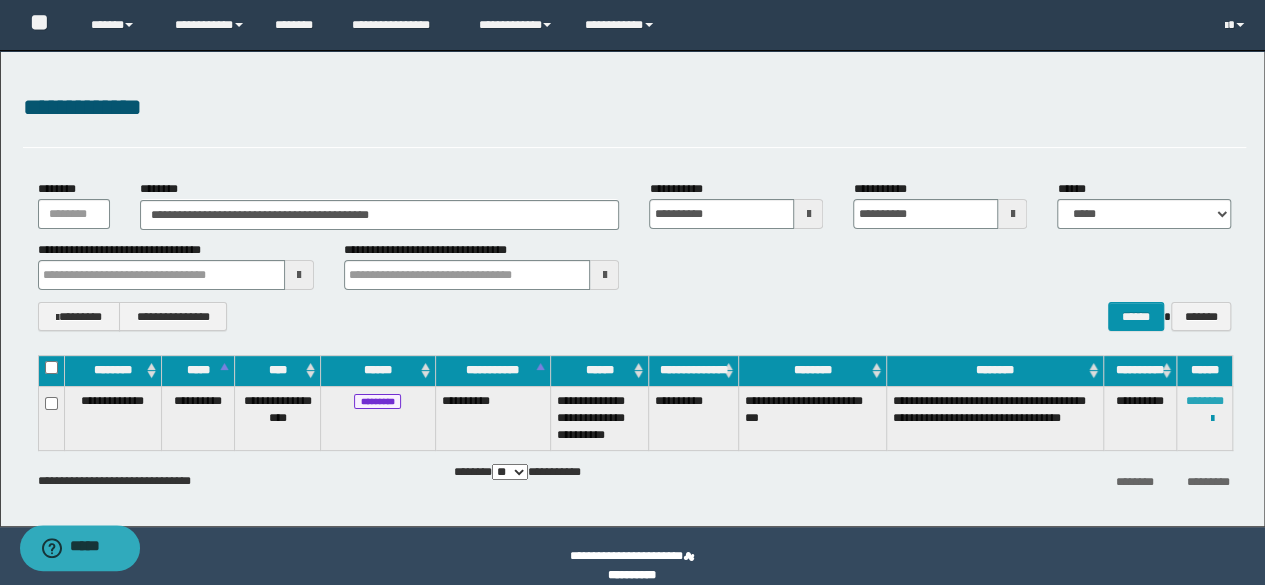 click on "********" at bounding box center [1205, 401] 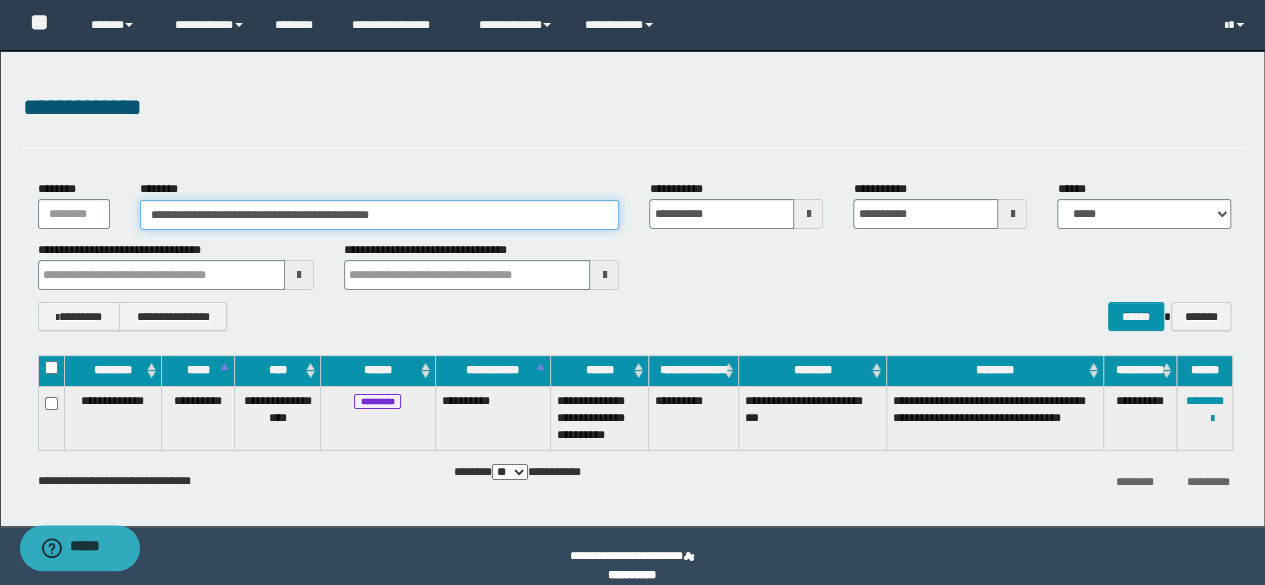 drag, startPoint x: 486, startPoint y: 206, endPoint x: 0, endPoint y: 169, distance: 487.4064 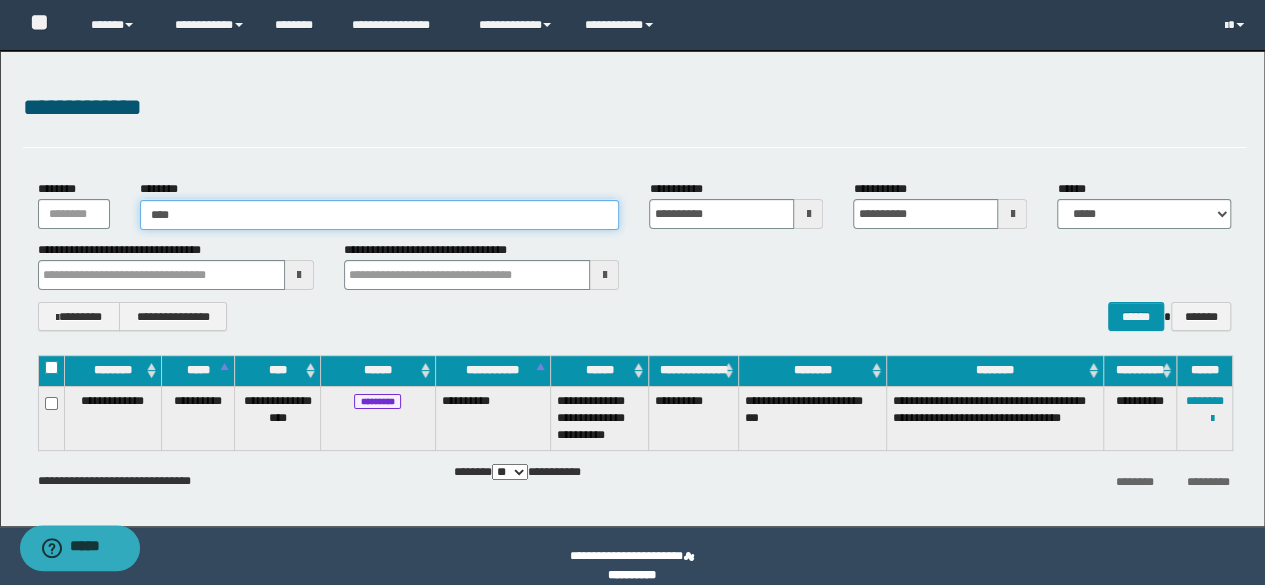 type on "*****" 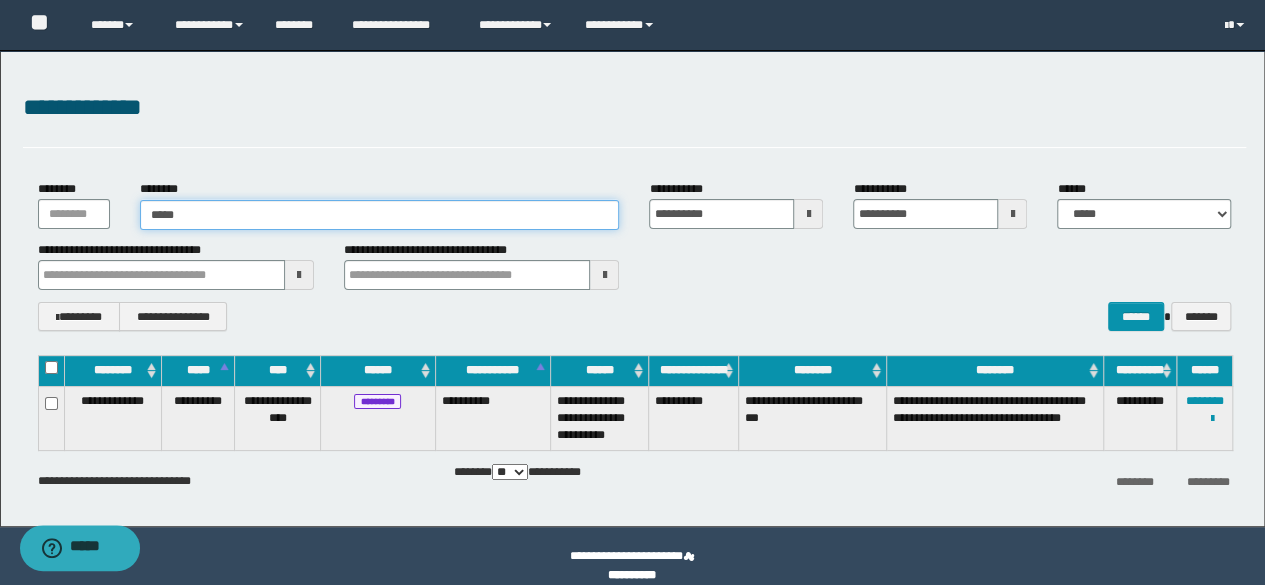 type on "*****" 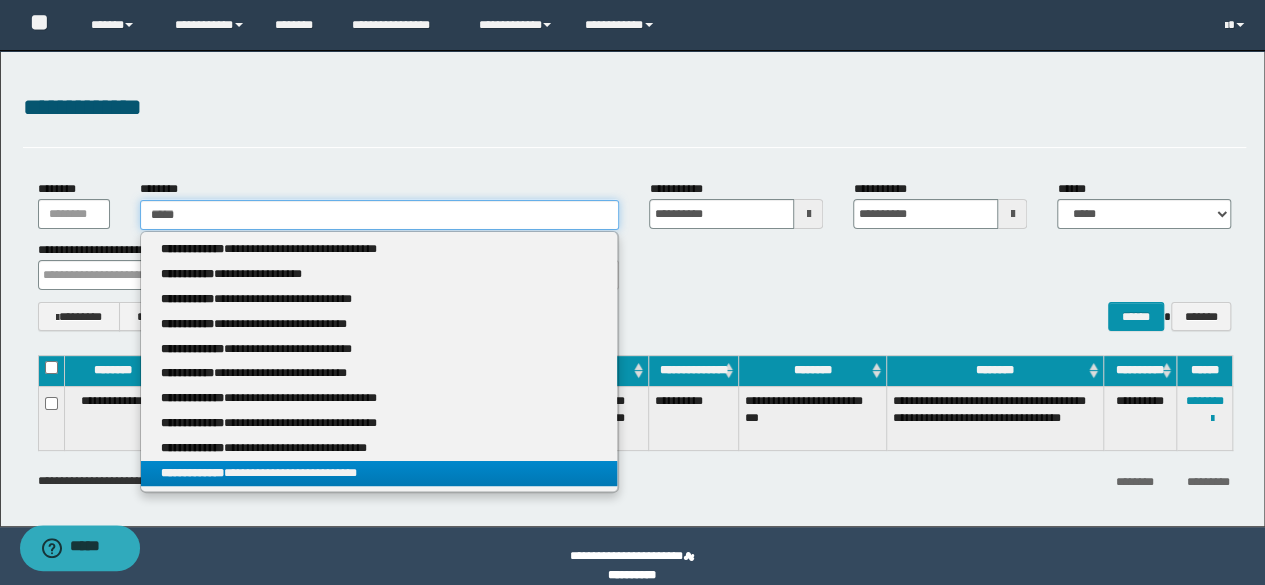 type on "*****" 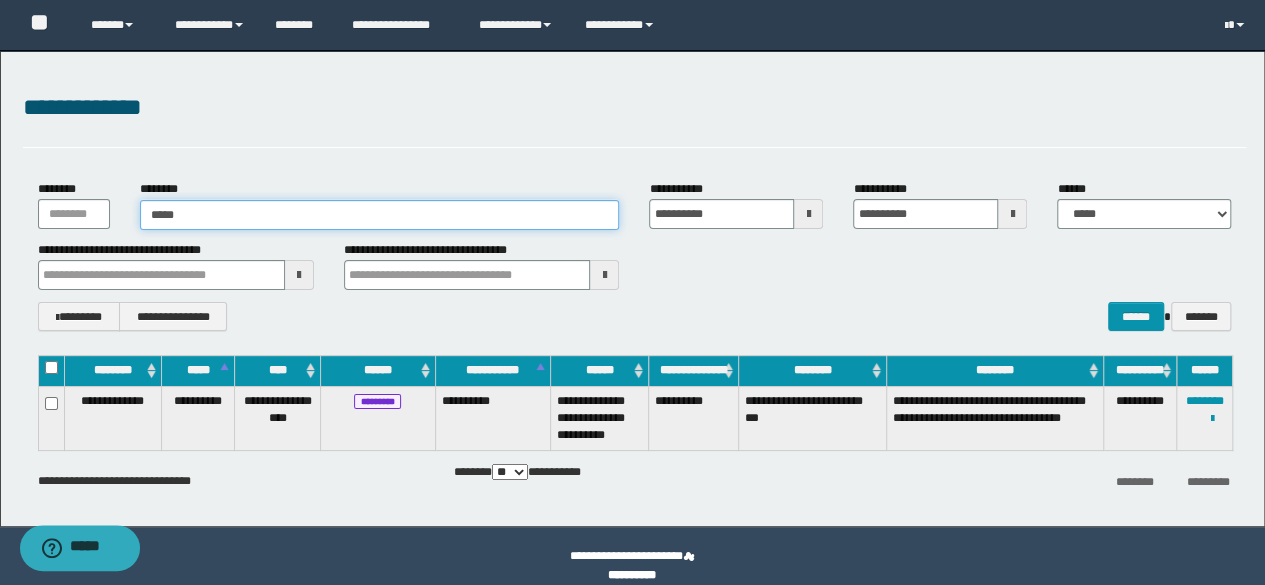 type on "*****" 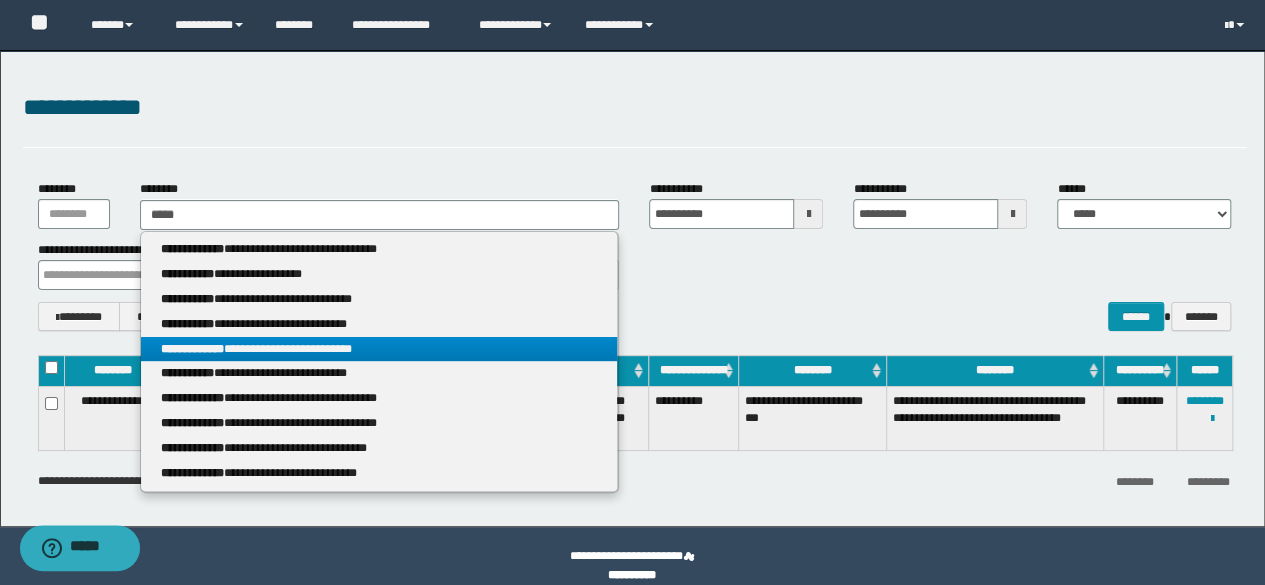 click on "**********" at bounding box center [379, 349] 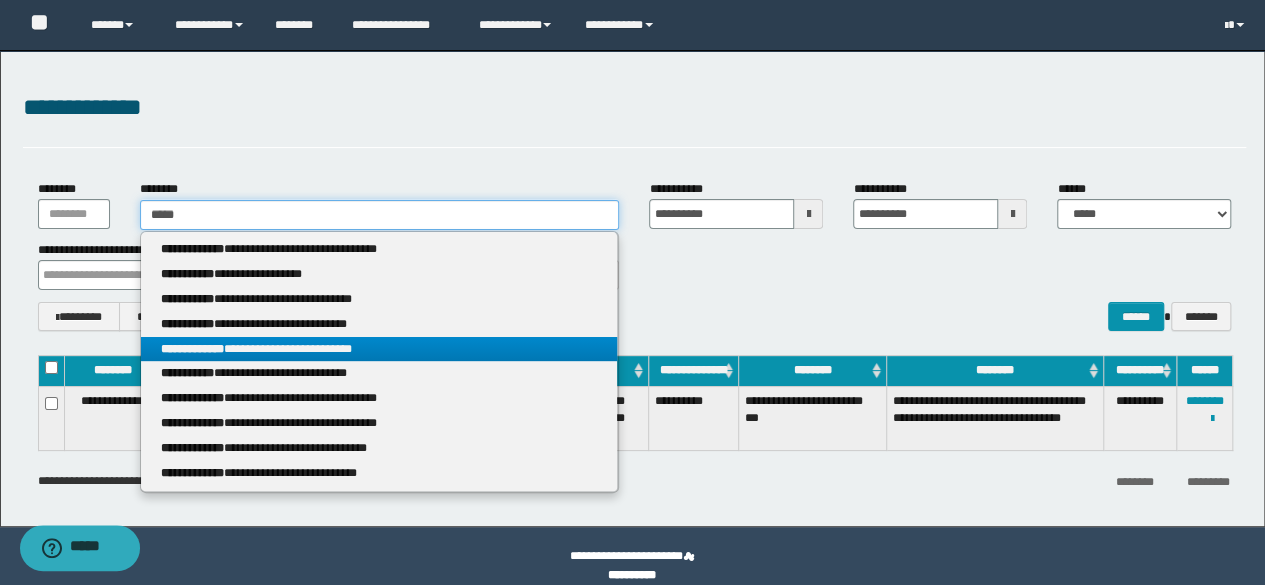 type 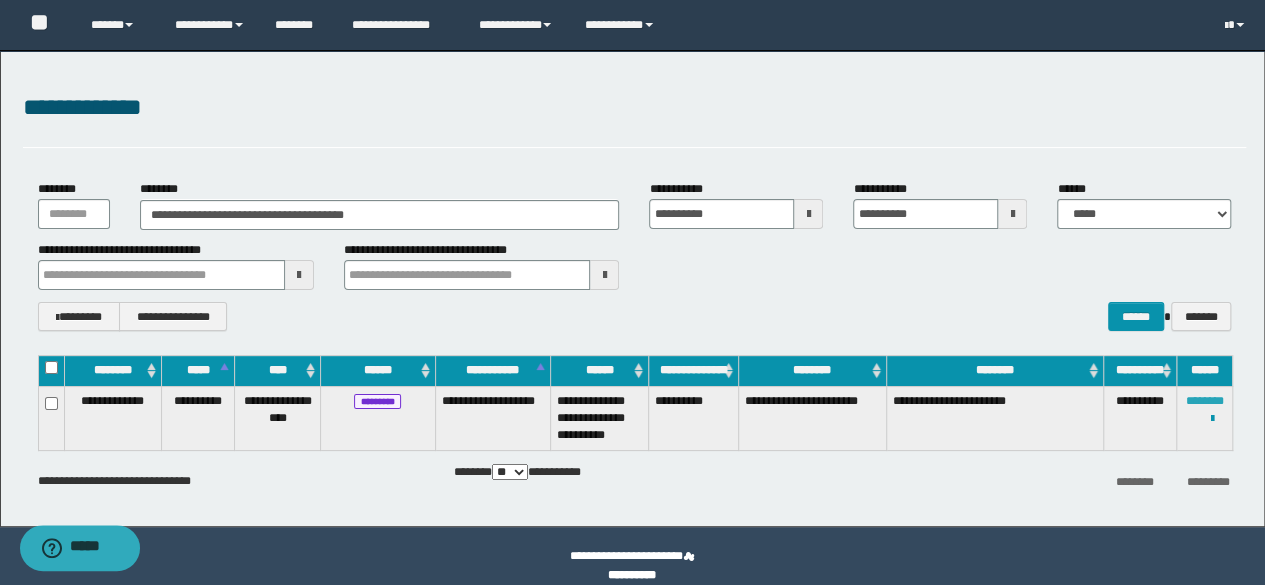 click on "********" at bounding box center (1205, 401) 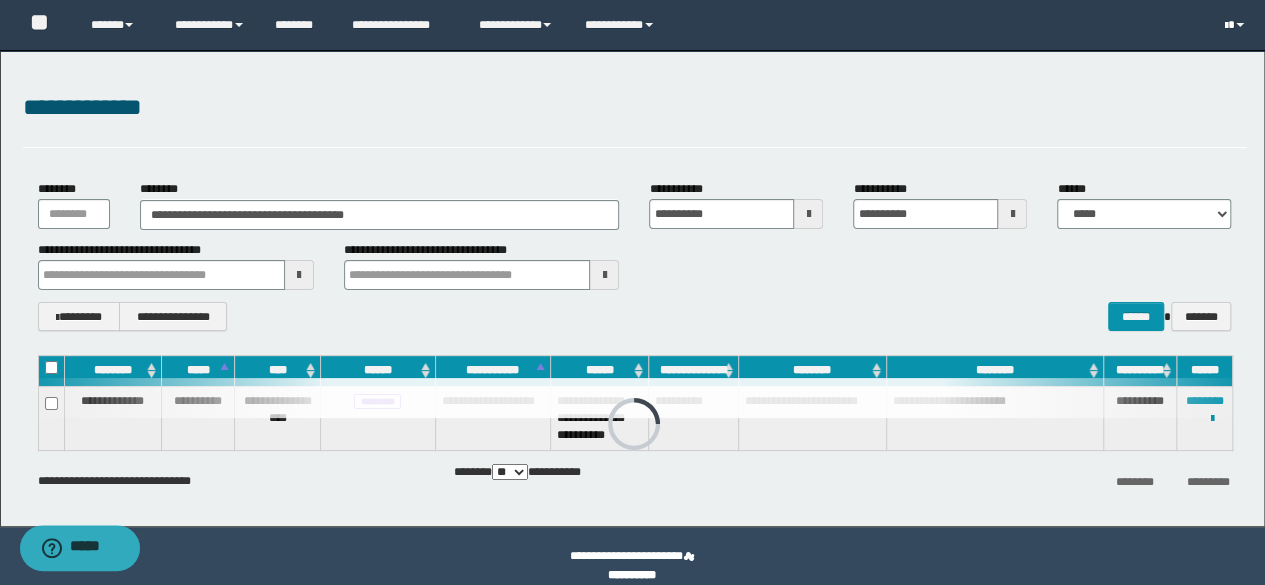 click at bounding box center (1236, 25) 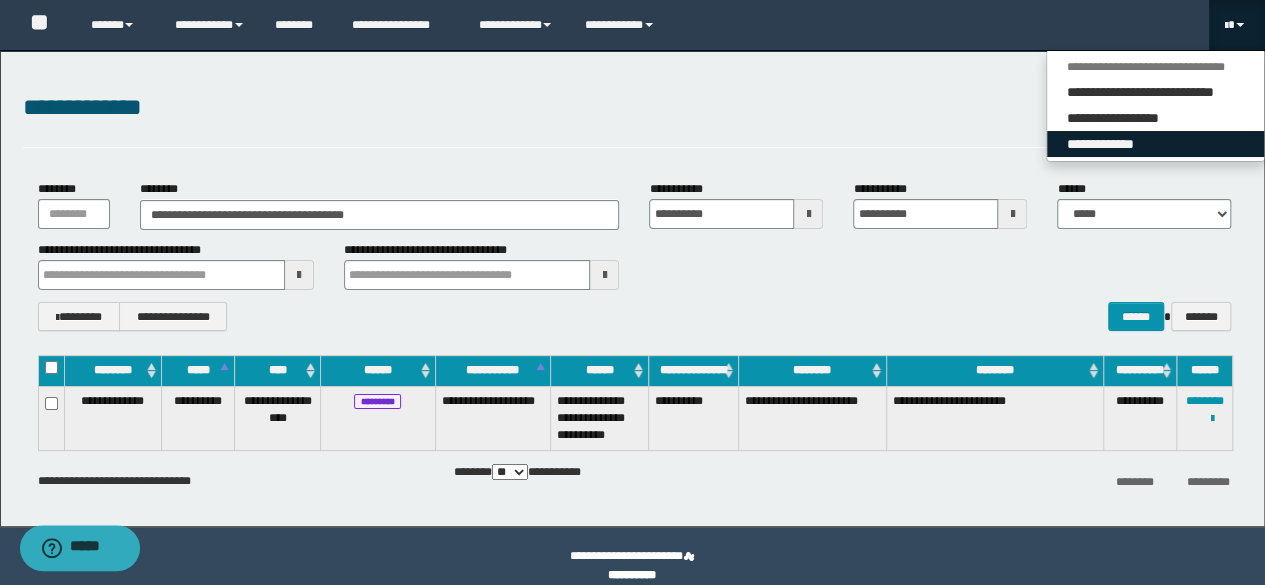 click on "**********" at bounding box center (1155, 144) 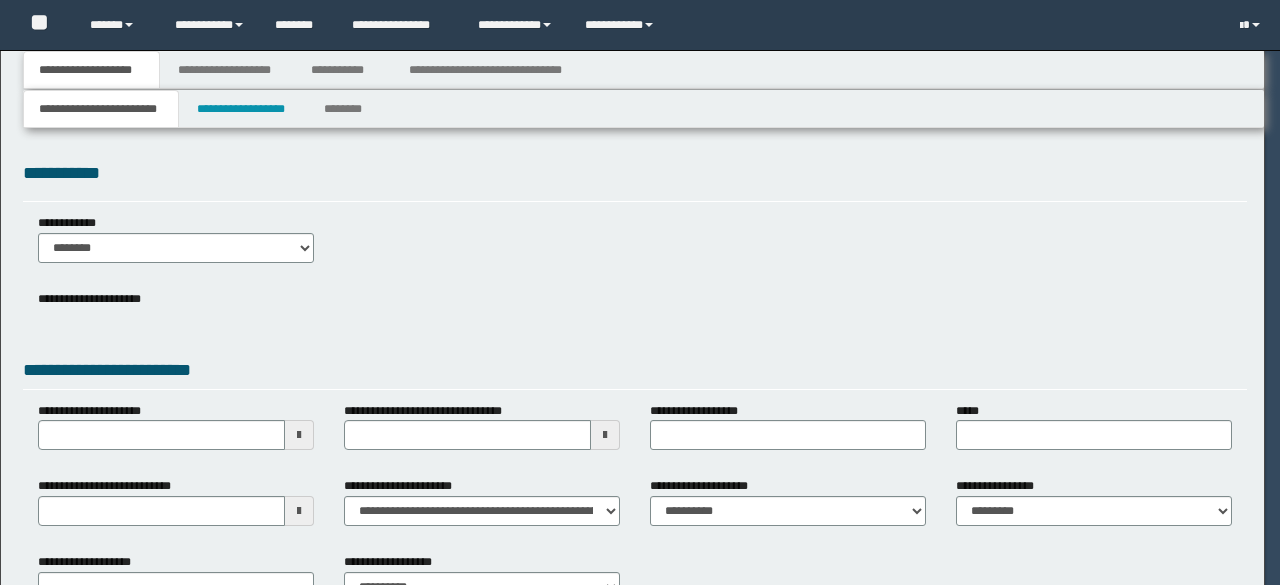 scroll, scrollTop: 0, scrollLeft: 0, axis: both 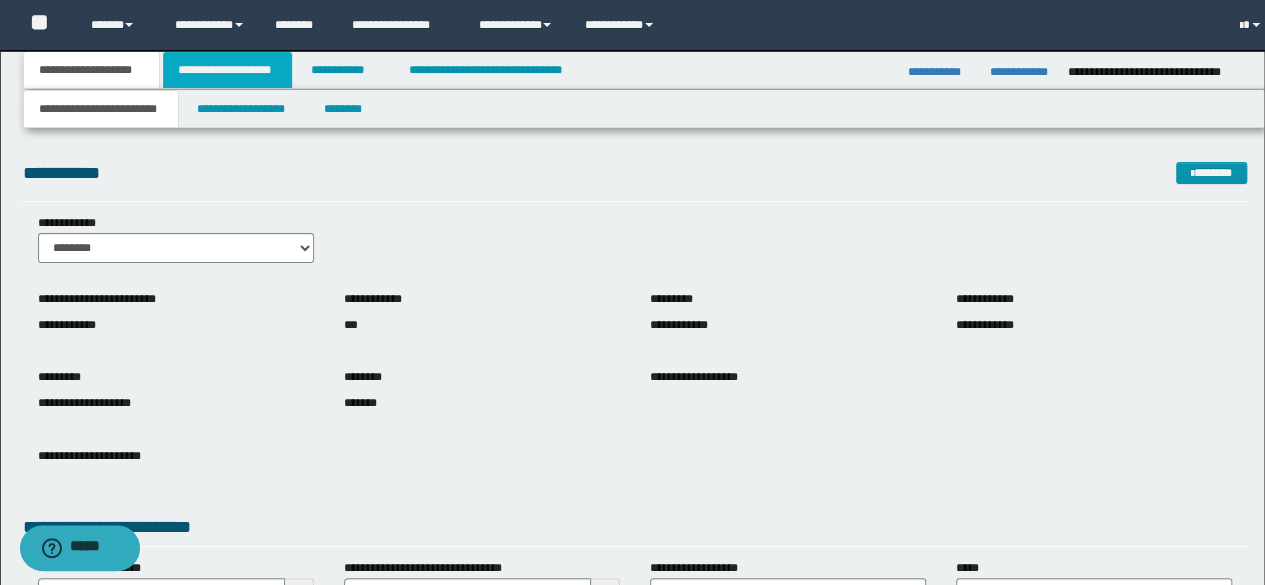 click on "**********" at bounding box center (227, 70) 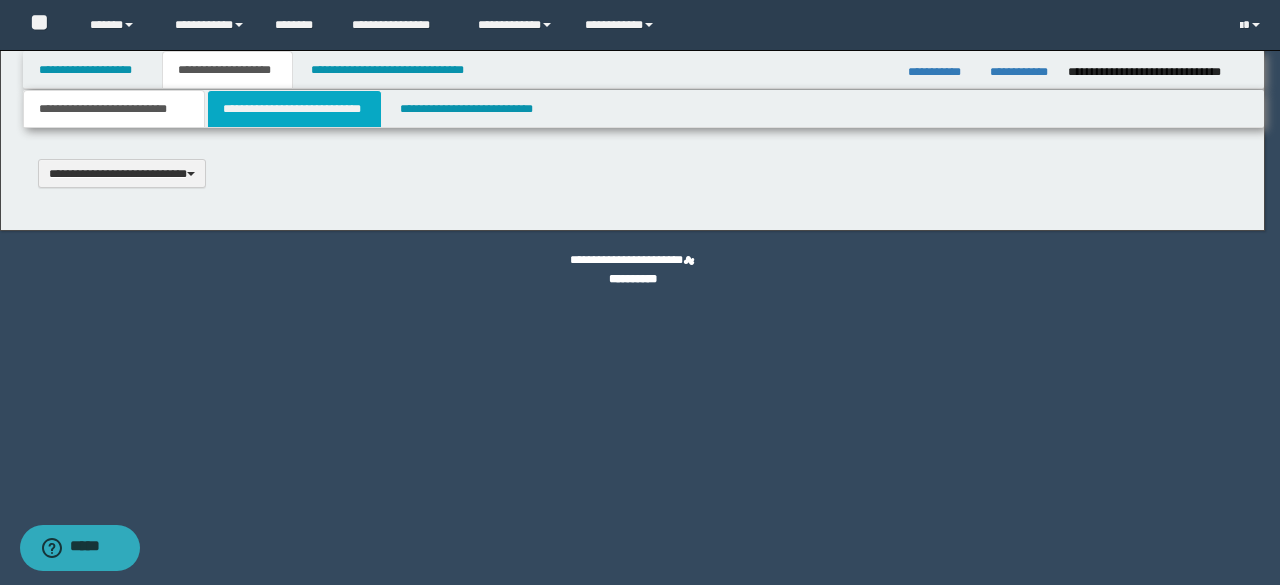 scroll, scrollTop: 0, scrollLeft: 0, axis: both 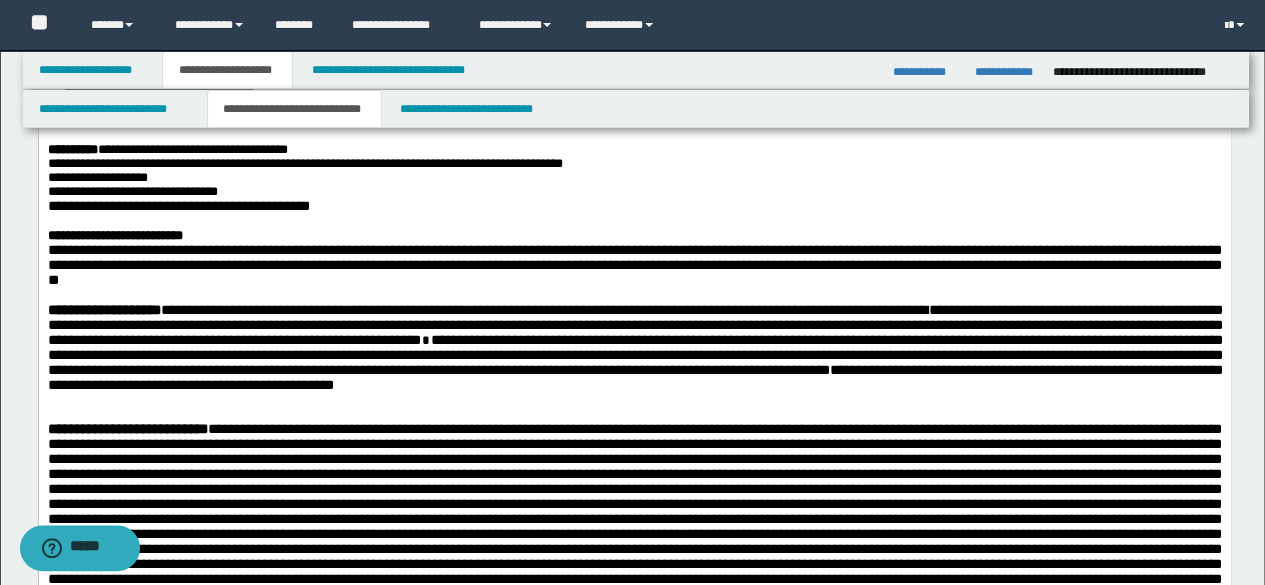 click on "**********" at bounding box center [389, 163] 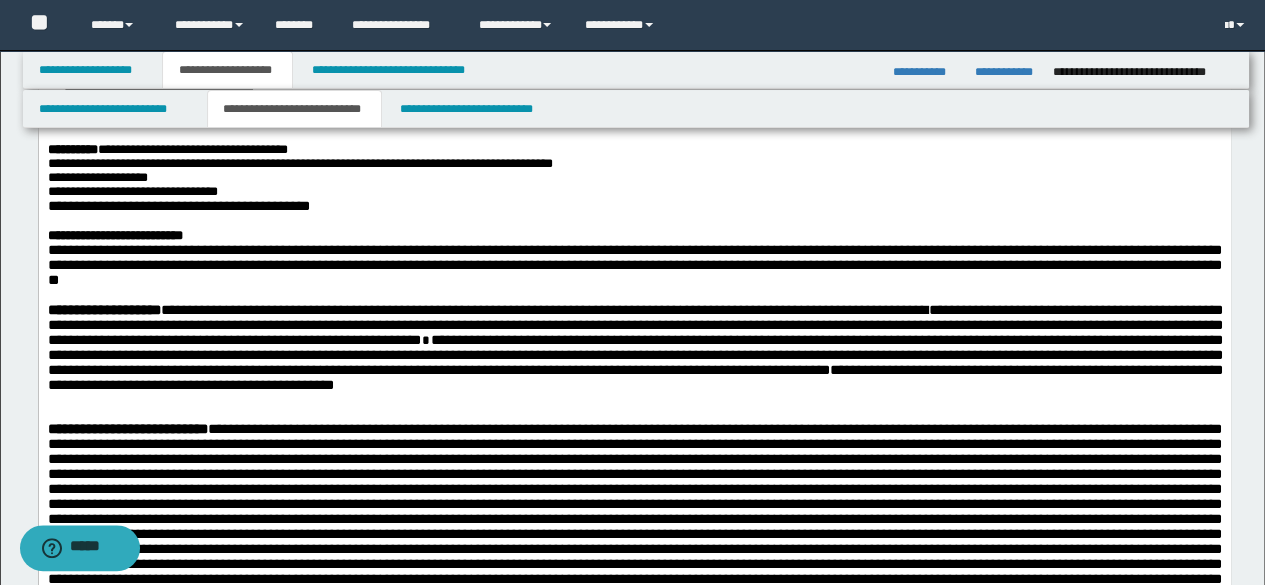 click on "**********" at bounding box center (634, 164) 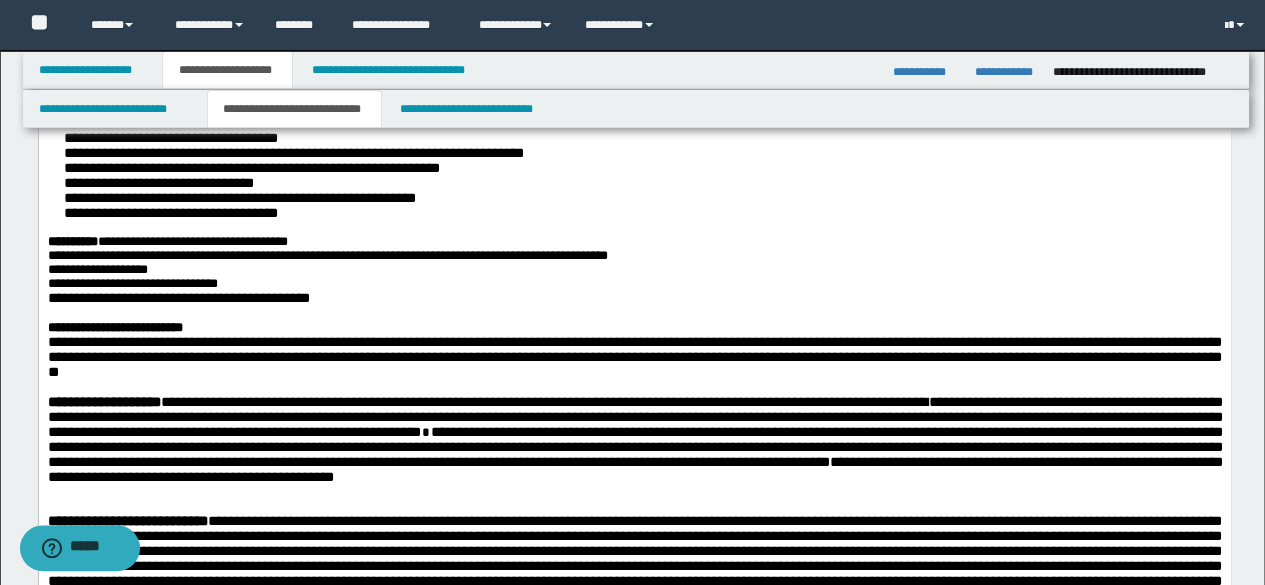 scroll, scrollTop: 300, scrollLeft: 0, axis: vertical 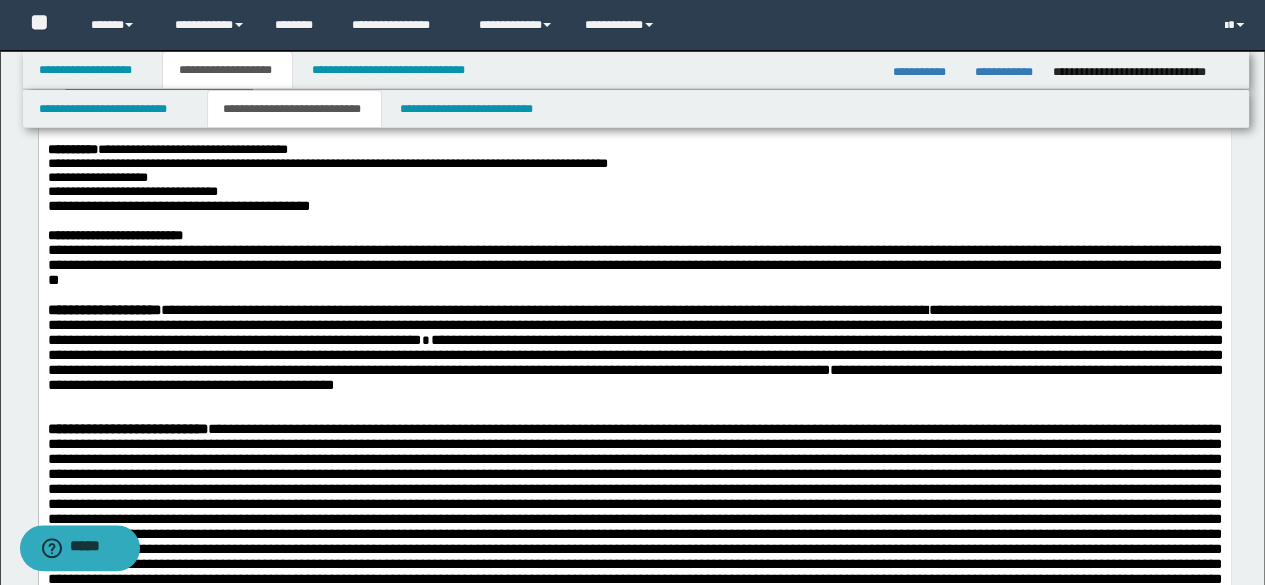 click on "**********" at bounding box center (634, 192) 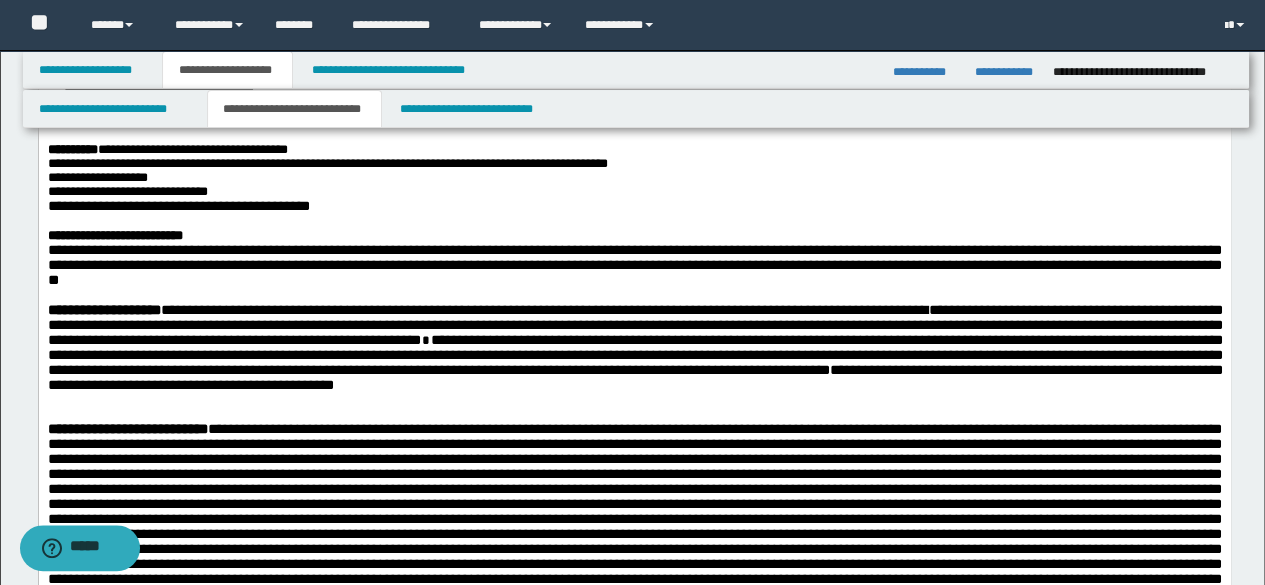 scroll, scrollTop: 400, scrollLeft: 0, axis: vertical 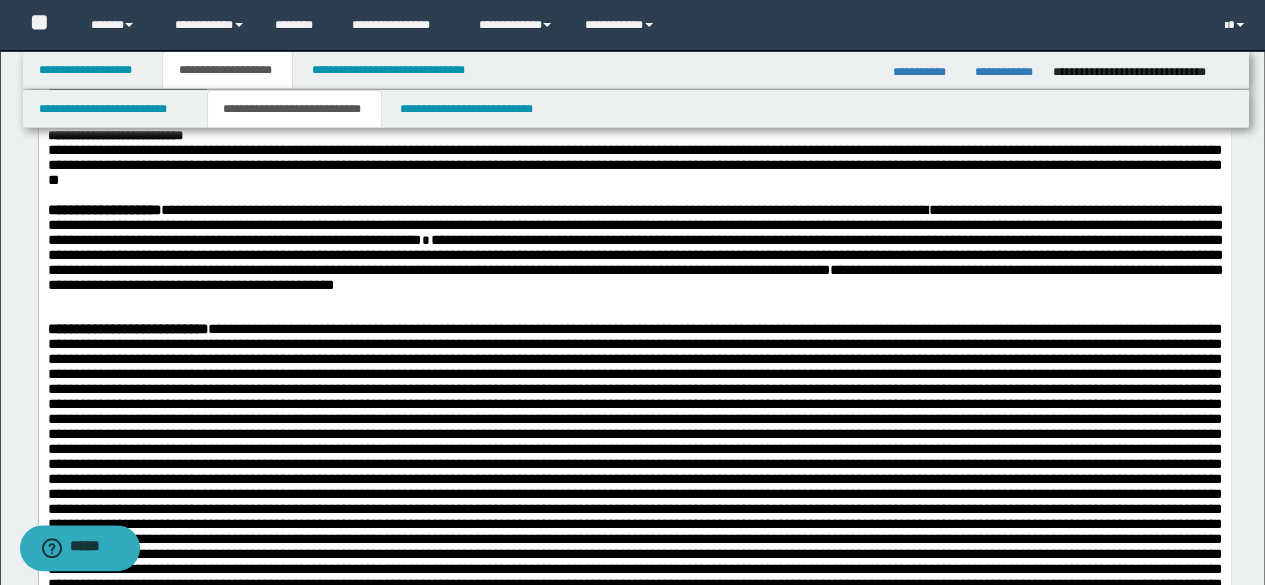 click on "**********" at bounding box center (634, 165) 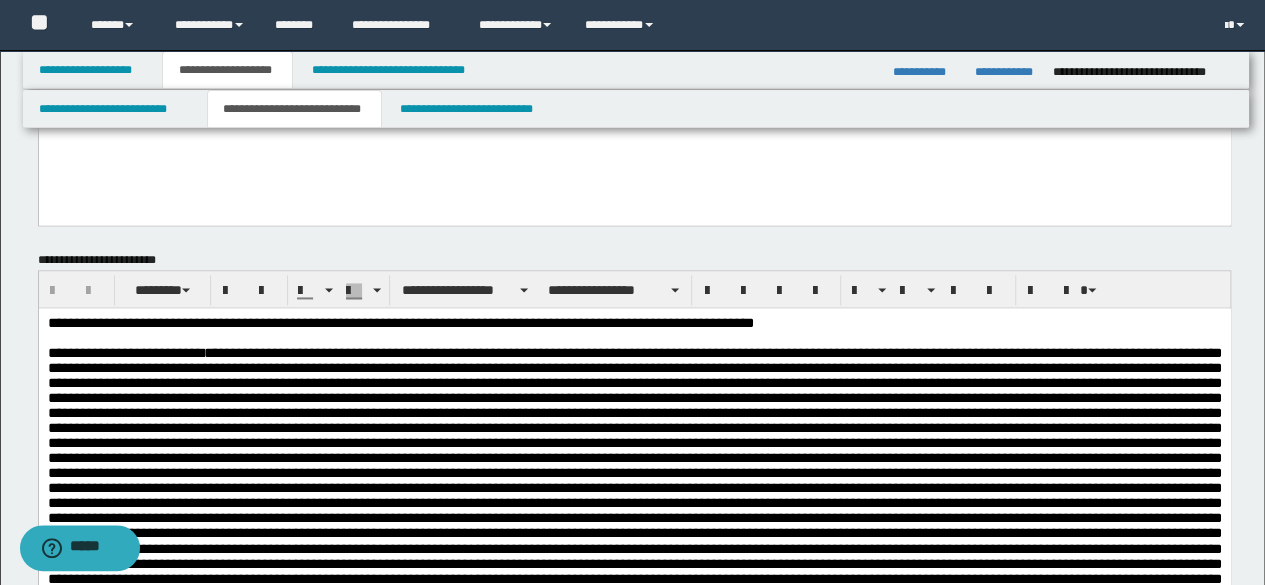scroll, scrollTop: 1500, scrollLeft: 0, axis: vertical 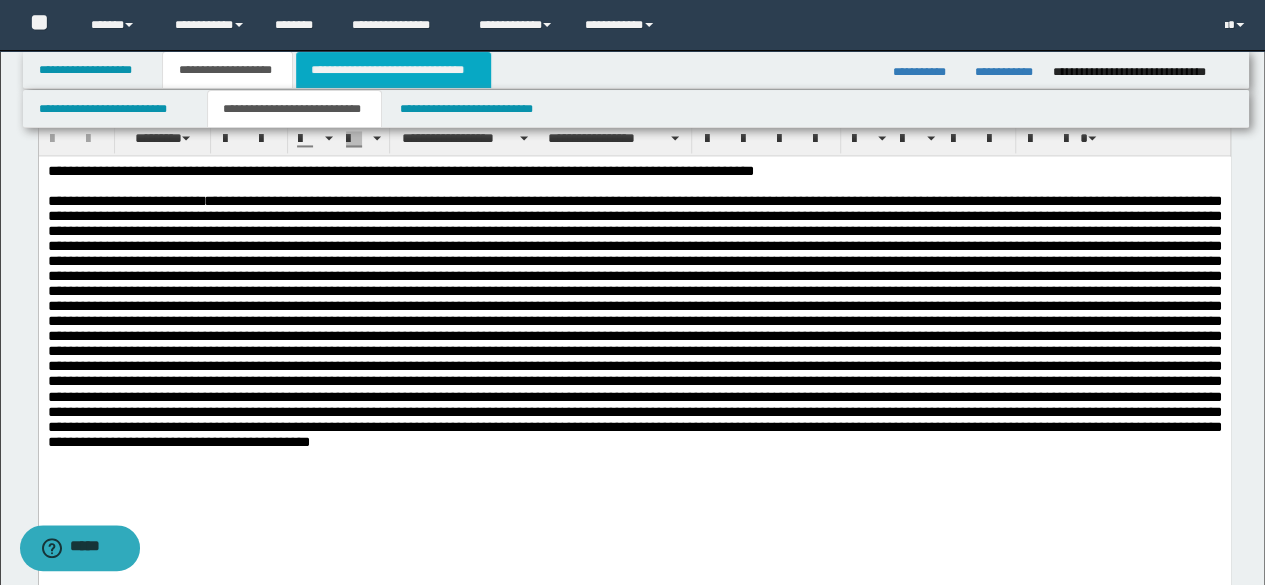 click on "**********" at bounding box center [393, 70] 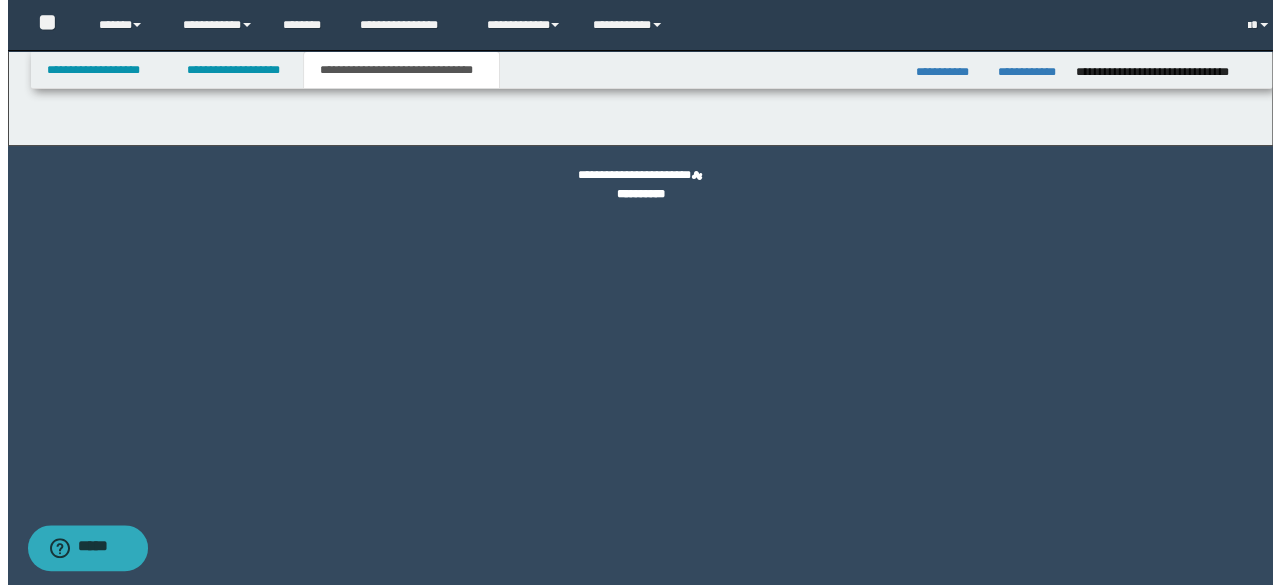 scroll, scrollTop: 0, scrollLeft: 0, axis: both 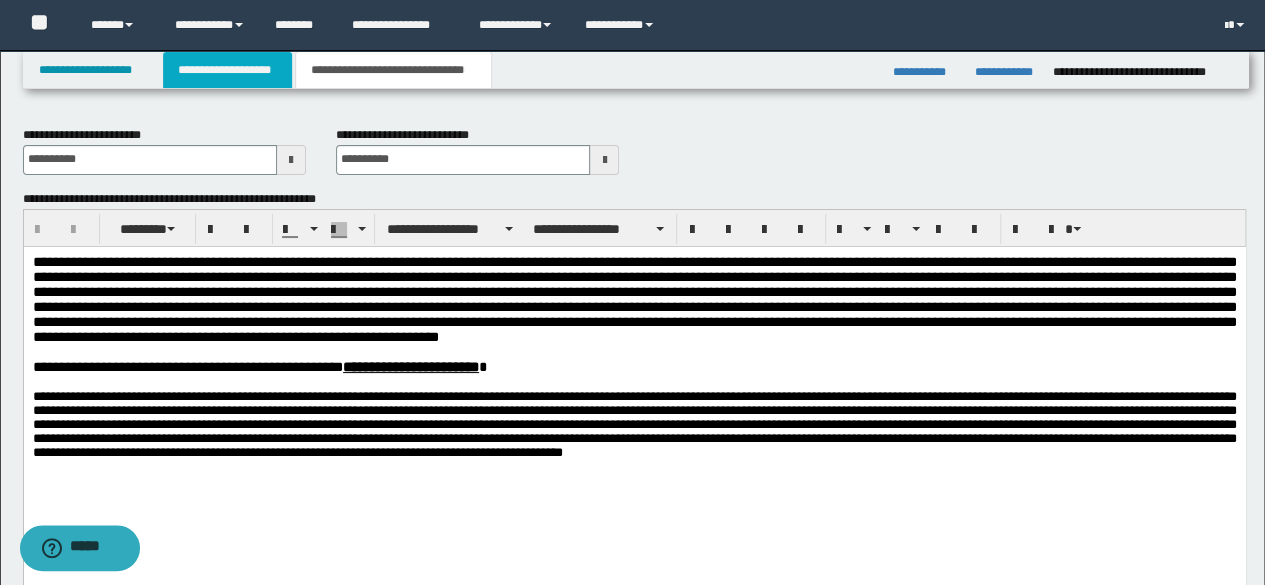 click on "**********" at bounding box center [227, 70] 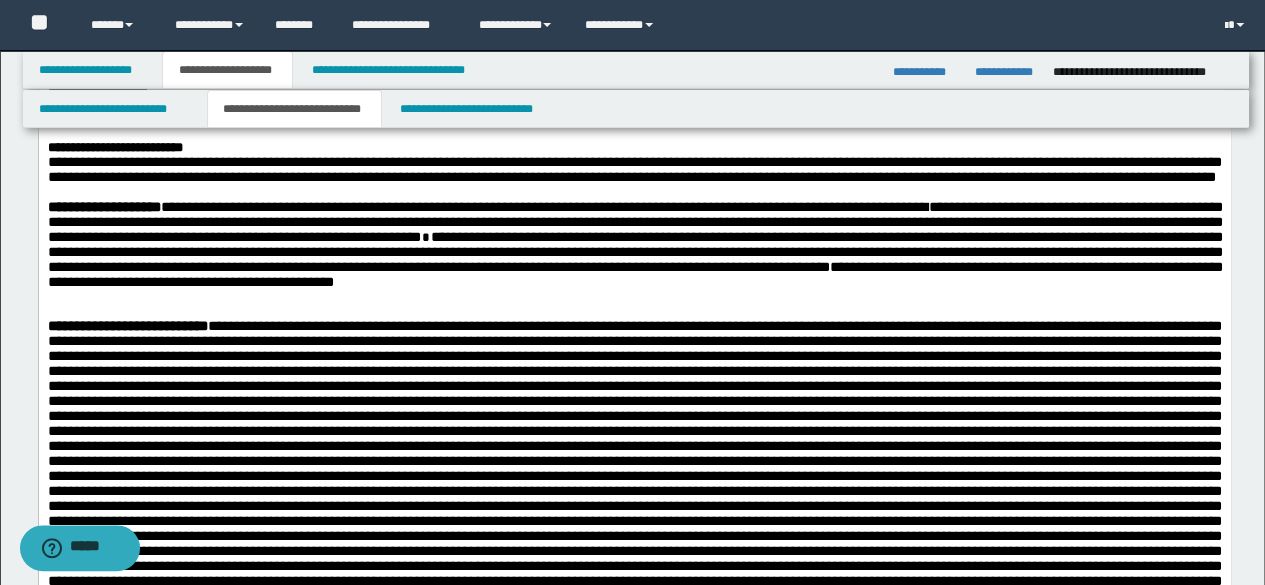 scroll, scrollTop: 532, scrollLeft: 0, axis: vertical 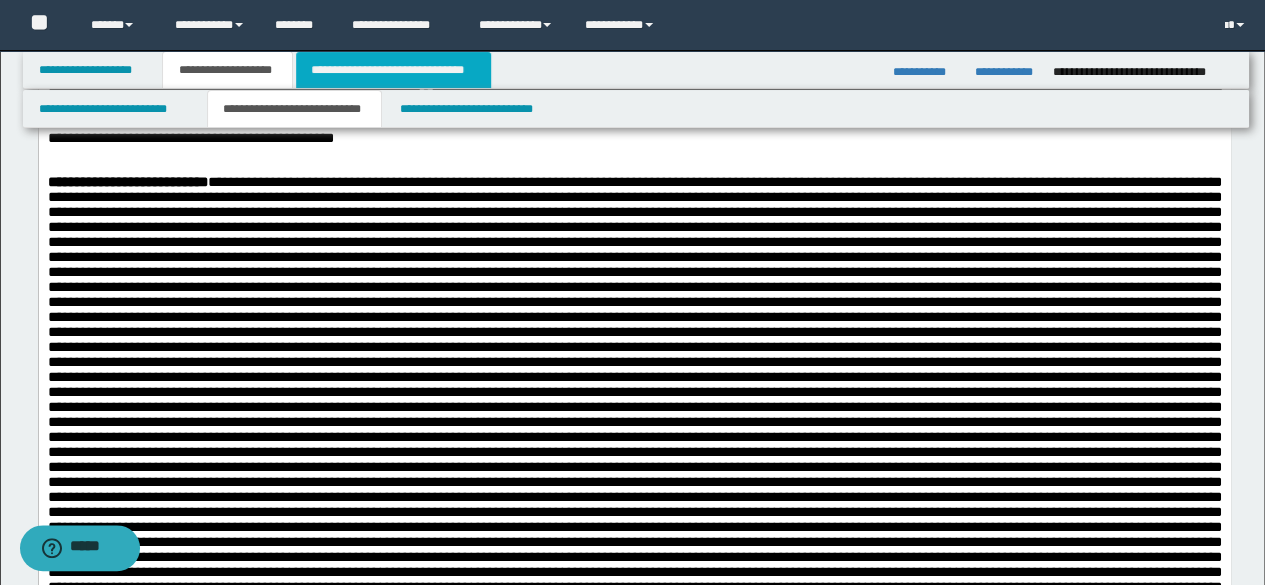 click on "**********" at bounding box center [393, 70] 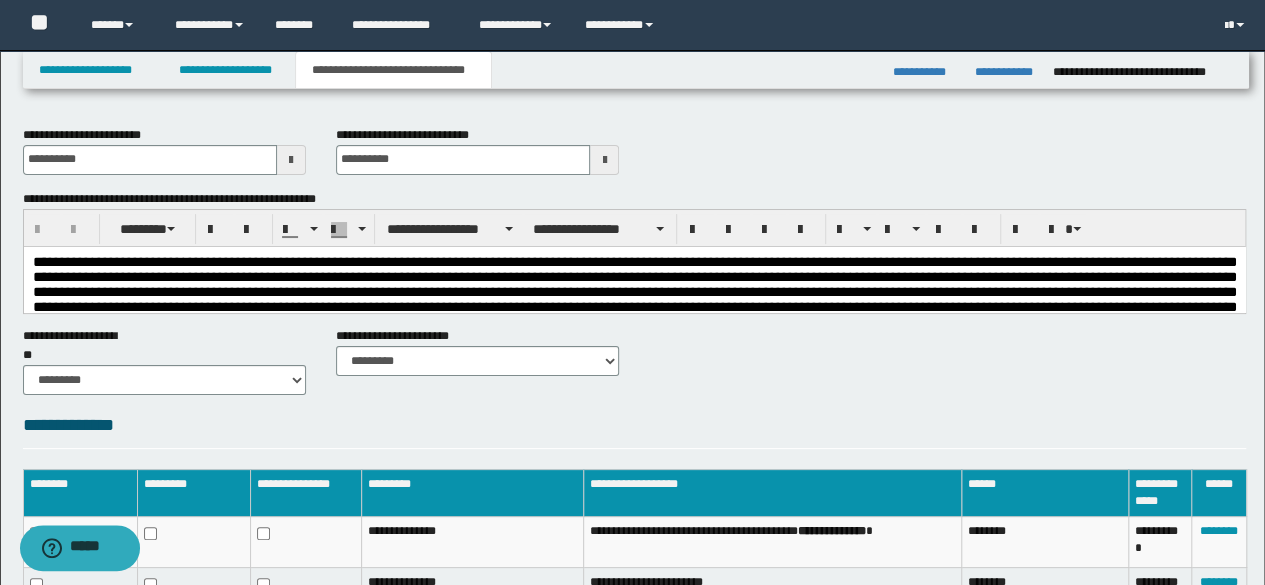 scroll, scrollTop: 0, scrollLeft: 0, axis: both 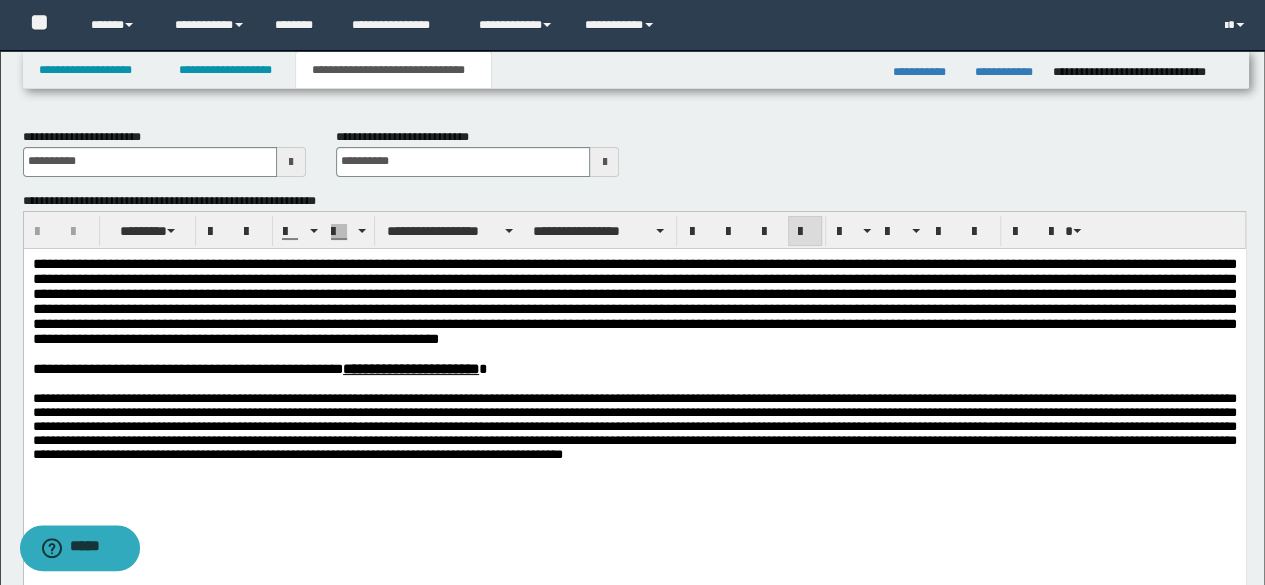 click at bounding box center [634, 300] 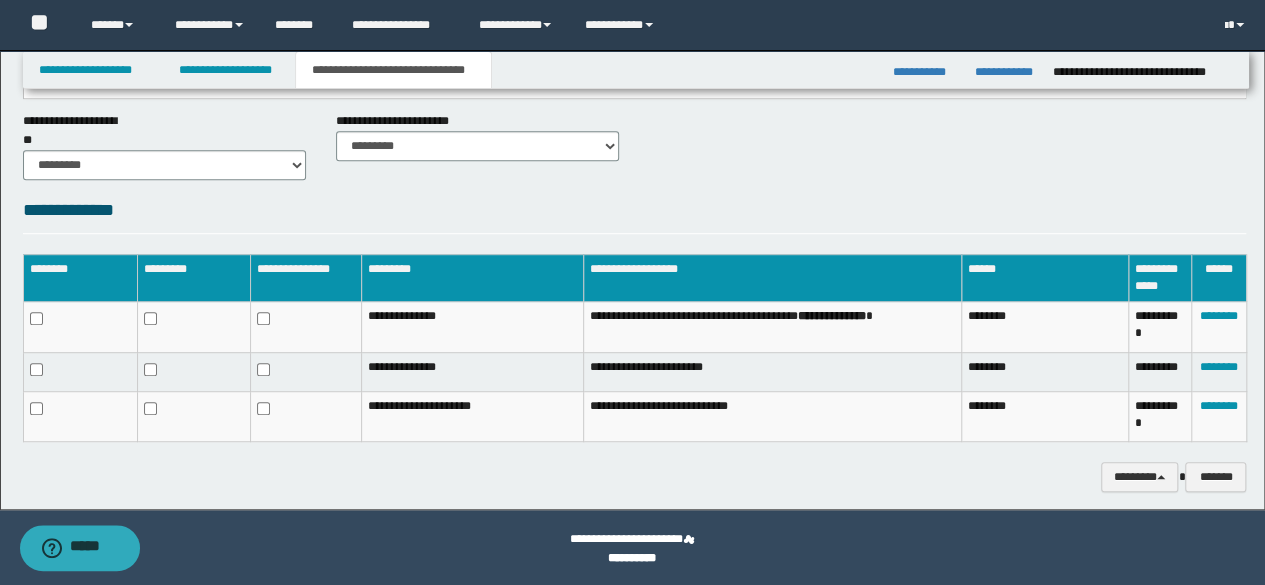 scroll, scrollTop: 502, scrollLeft: 0, axis: vertical 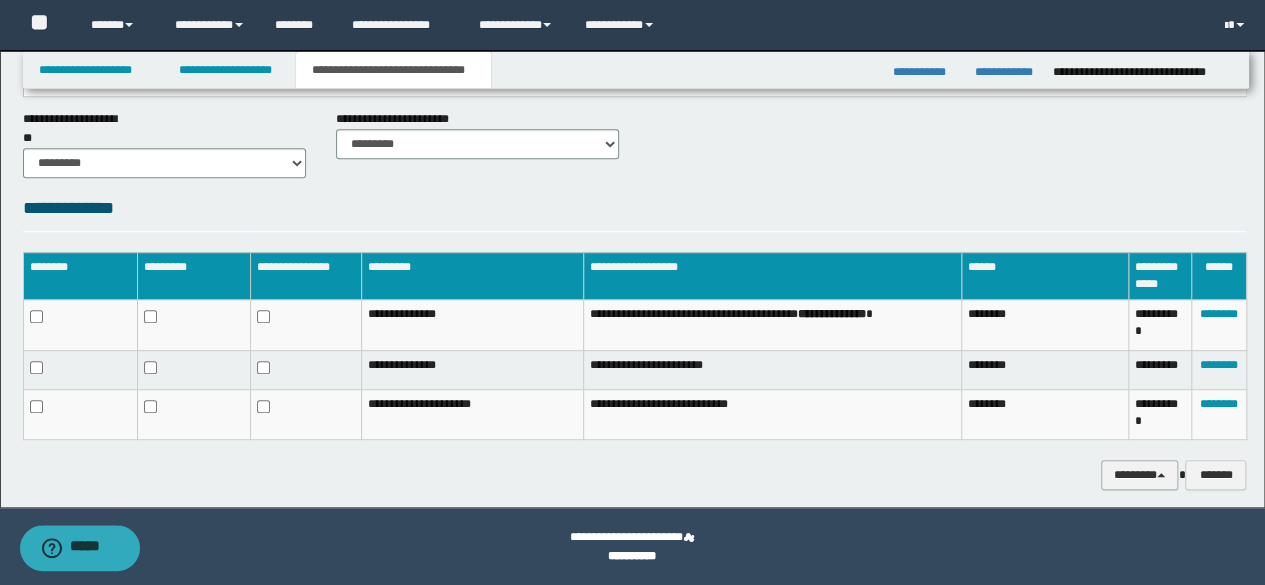 click on "********" at bounding box center [1140, 474] 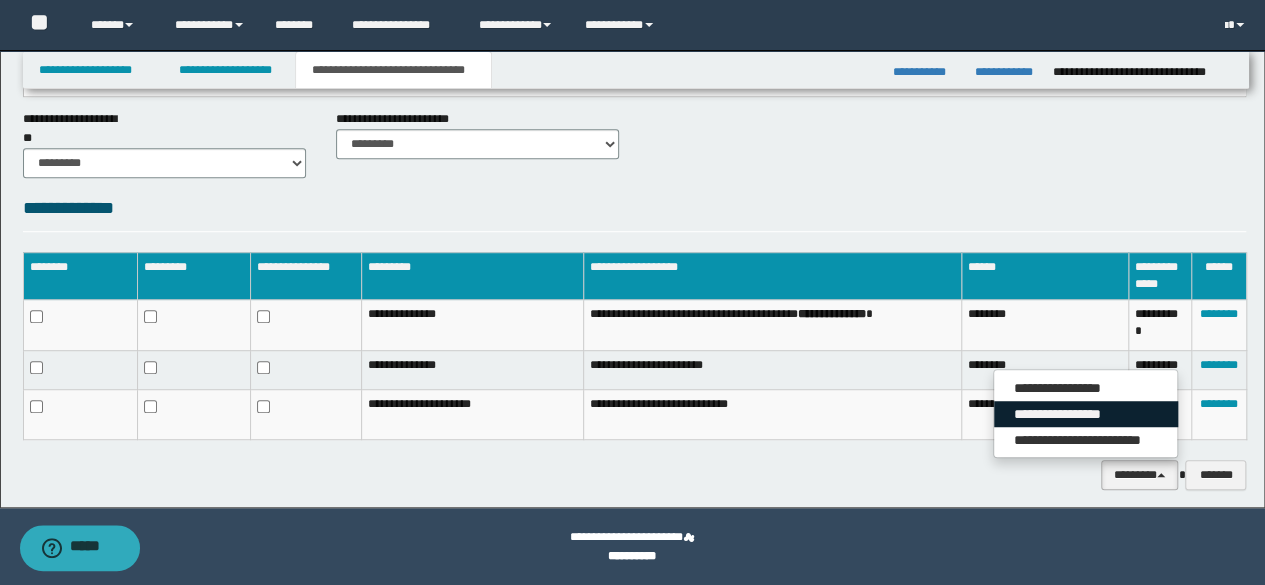 click on "**********" at bounding box center [1086, 414] 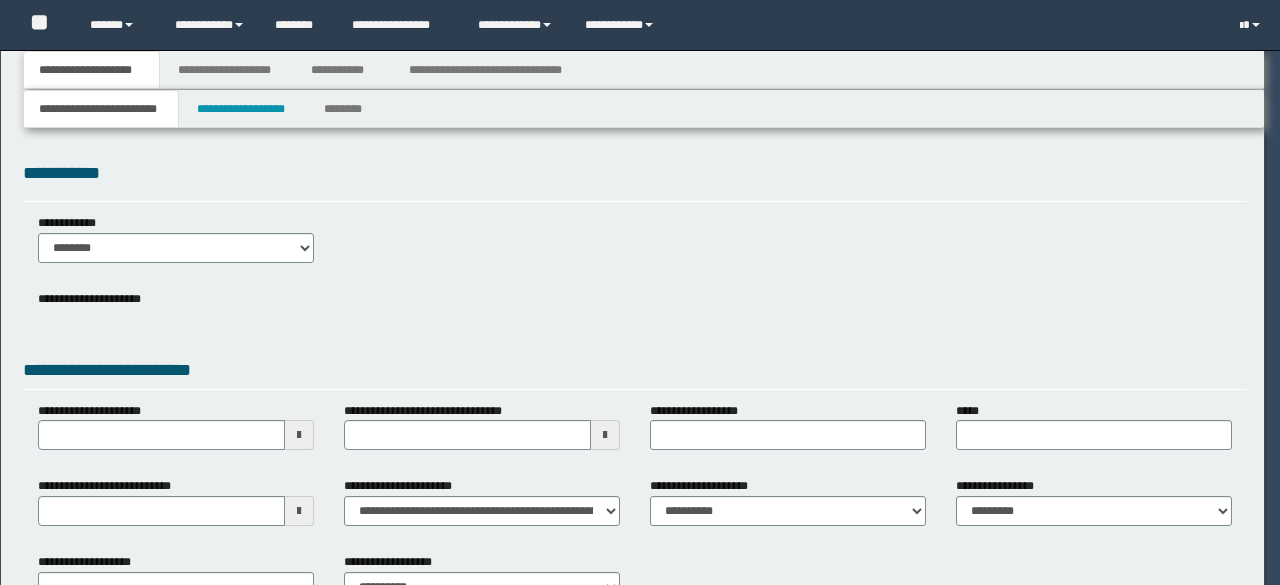 scroll, scrollTop: 0, scrollLeft: 0, axis: both 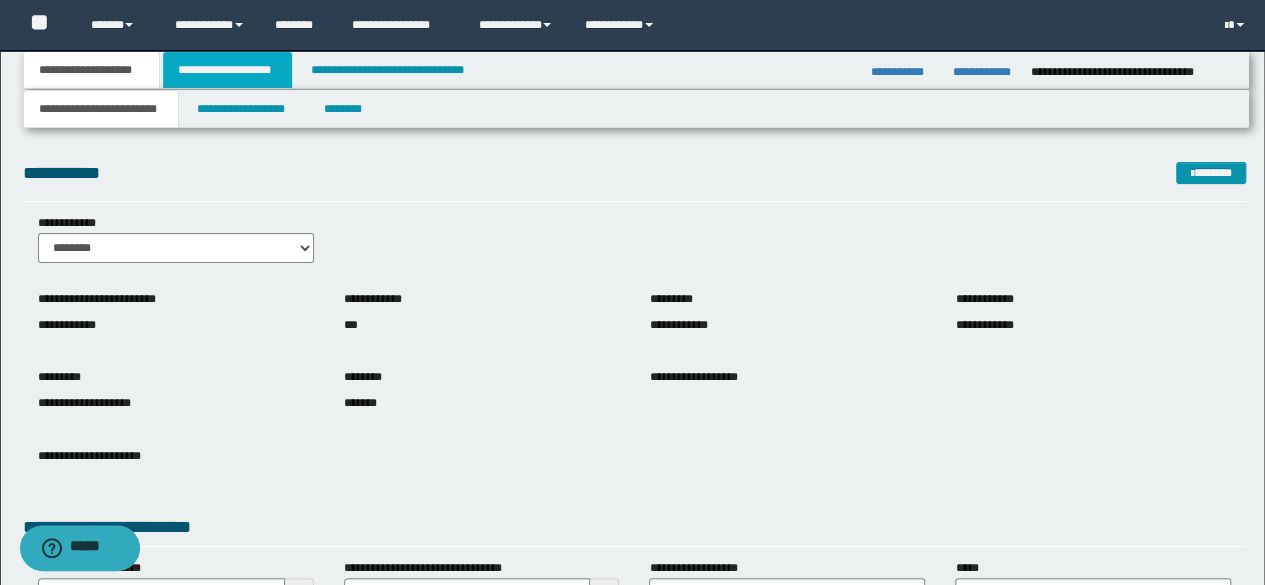 click on "**********" at bounding box center (227, 70) 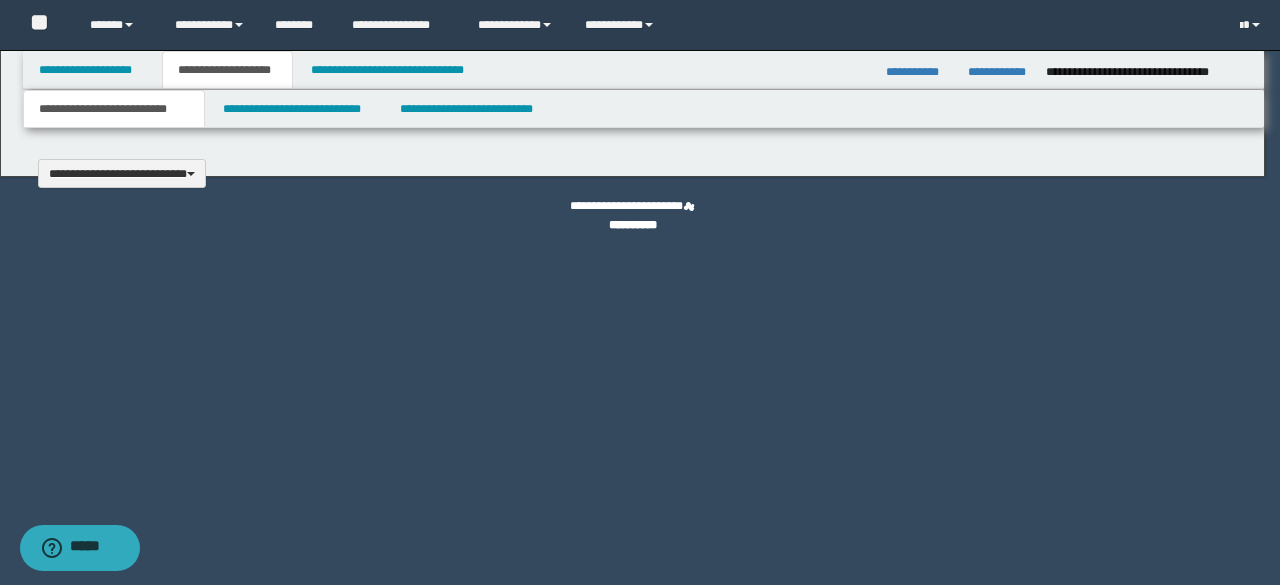 type 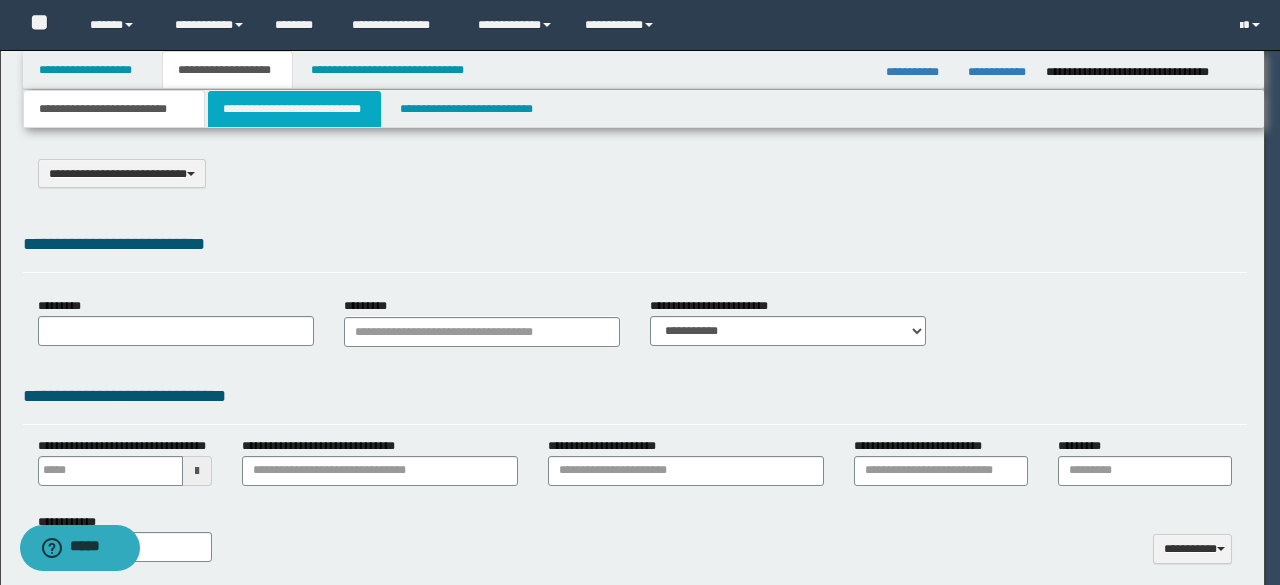 select on "*" 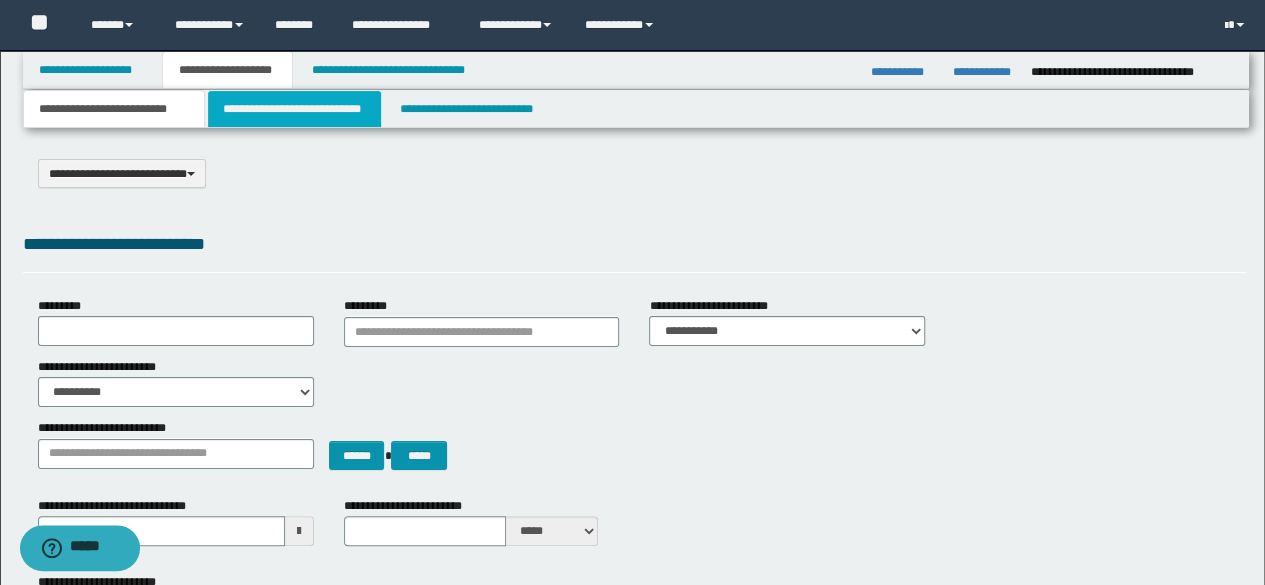 click on "**********" at bounding box center [294, 109] 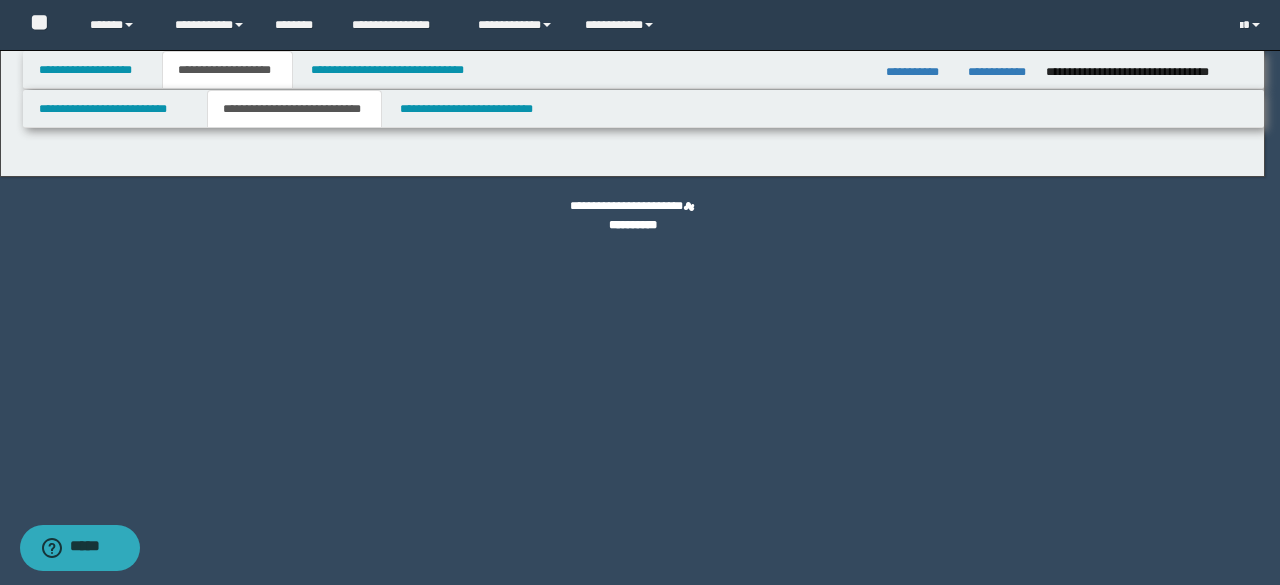 select on "*" 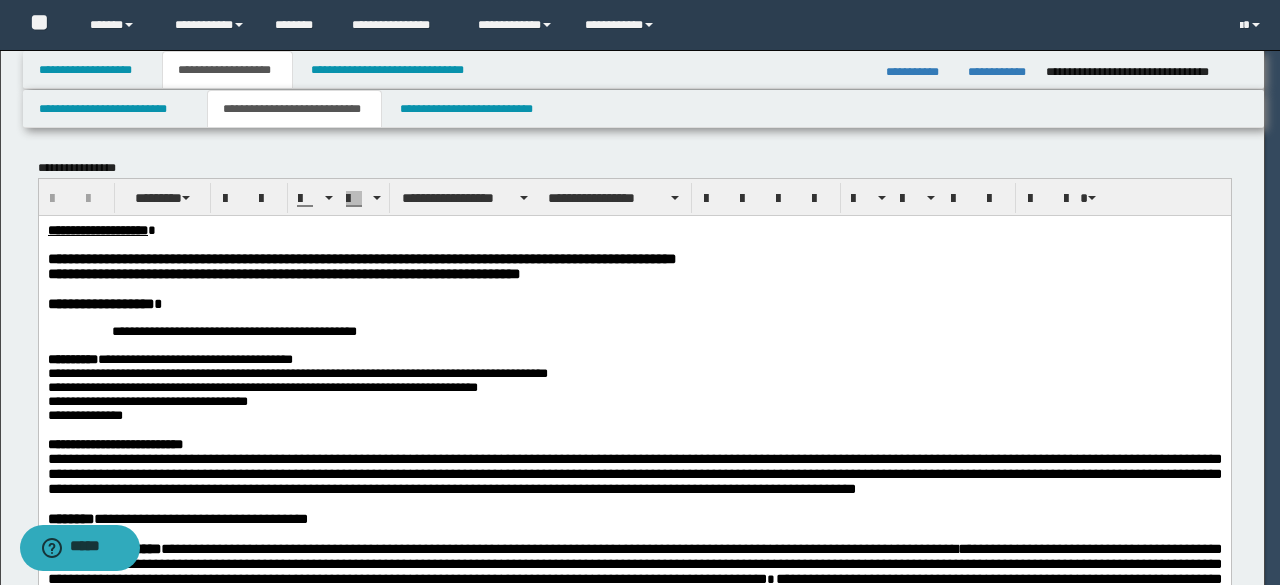 scroll, scrollTop: 0, scrollLeft: 0, axis: both 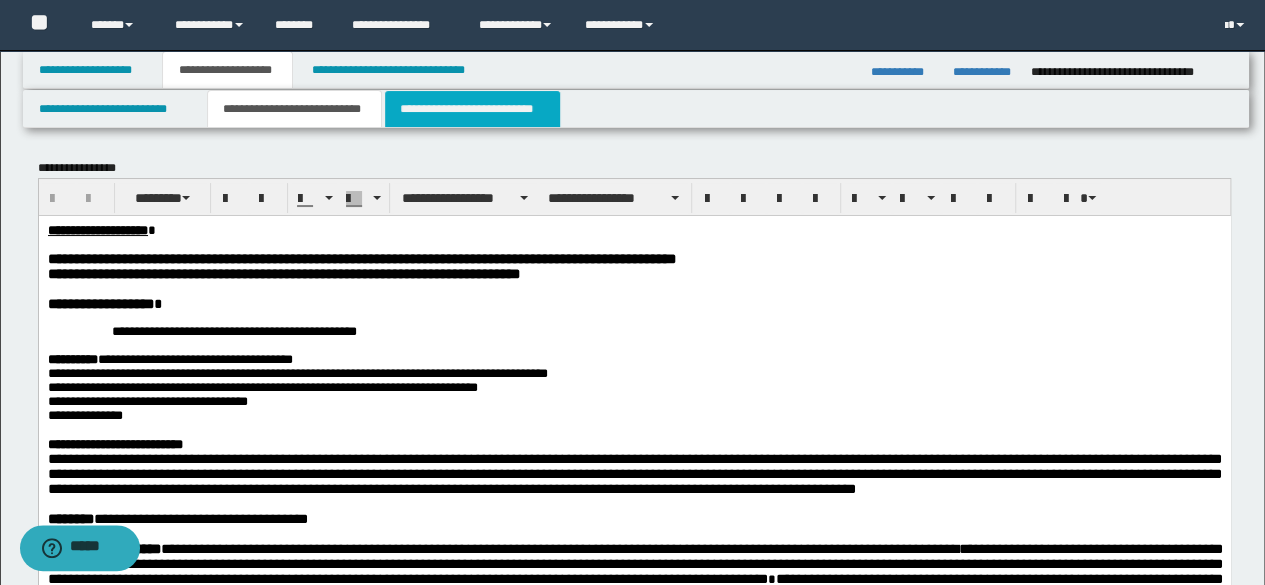 click on "**********" at bounding box center (472, 109) 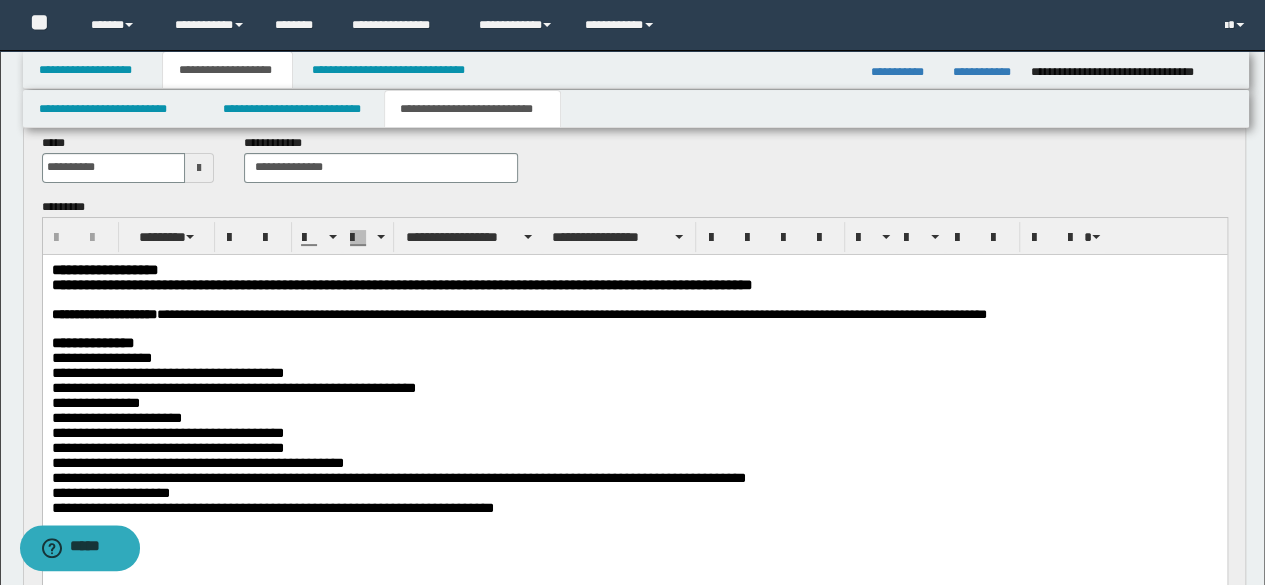 scroll, scrollTop: 0, scrollLeft: 0, axis: both 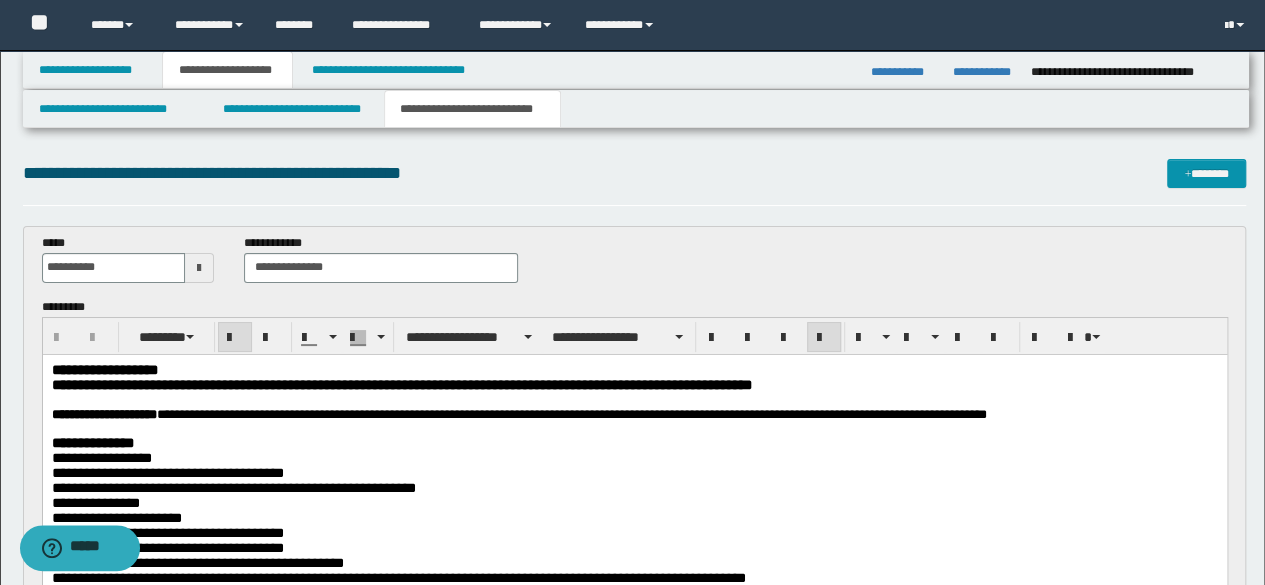 click on "**********" at bounding box center (401, 384) 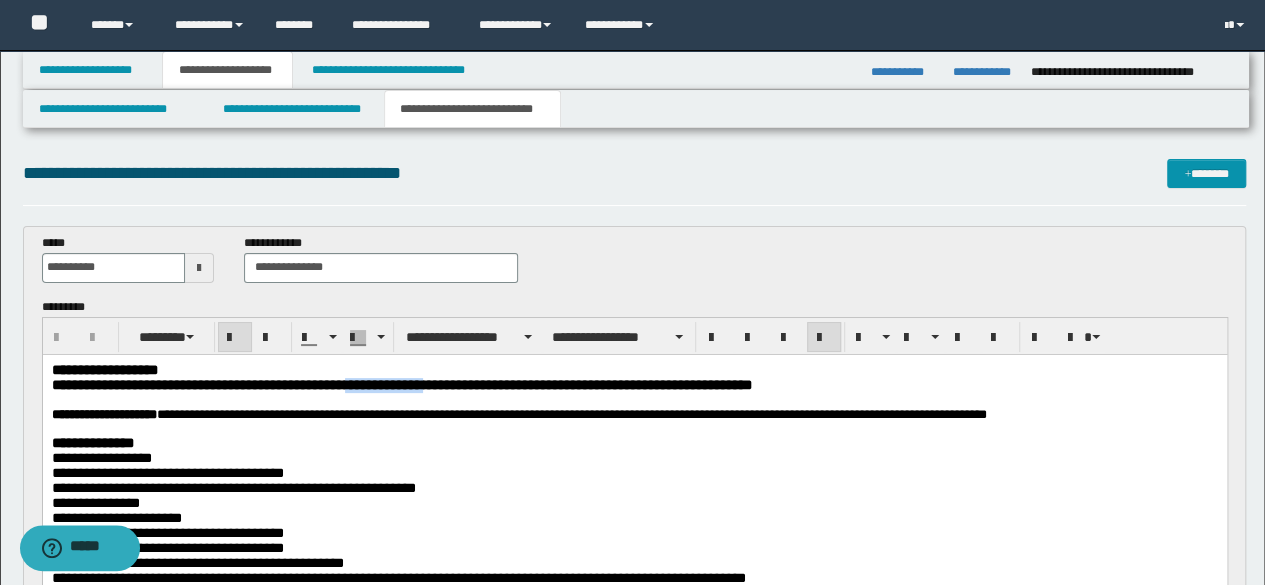 click on "**********" at bounding box center [401, 384] 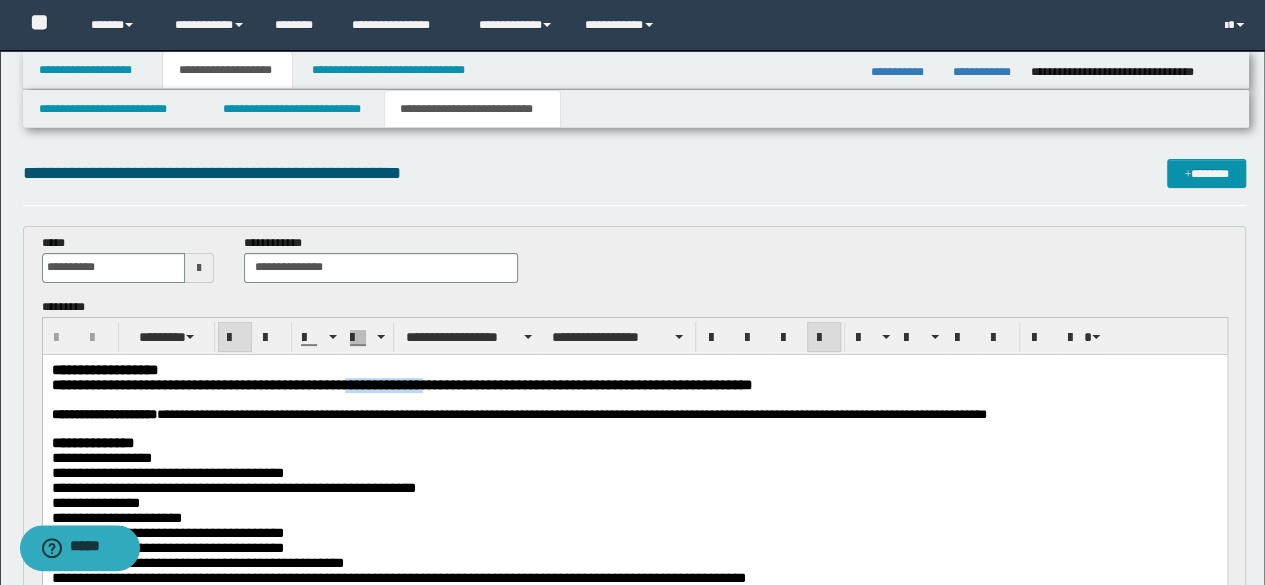 type 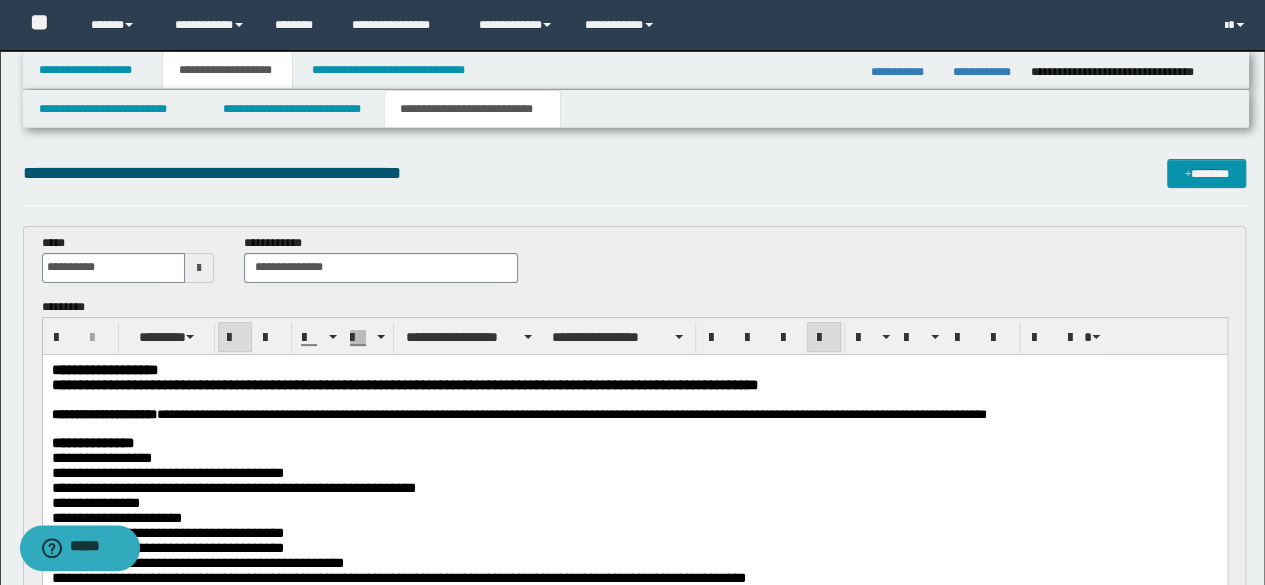 click on "**********" at bounding box center [404, 384] 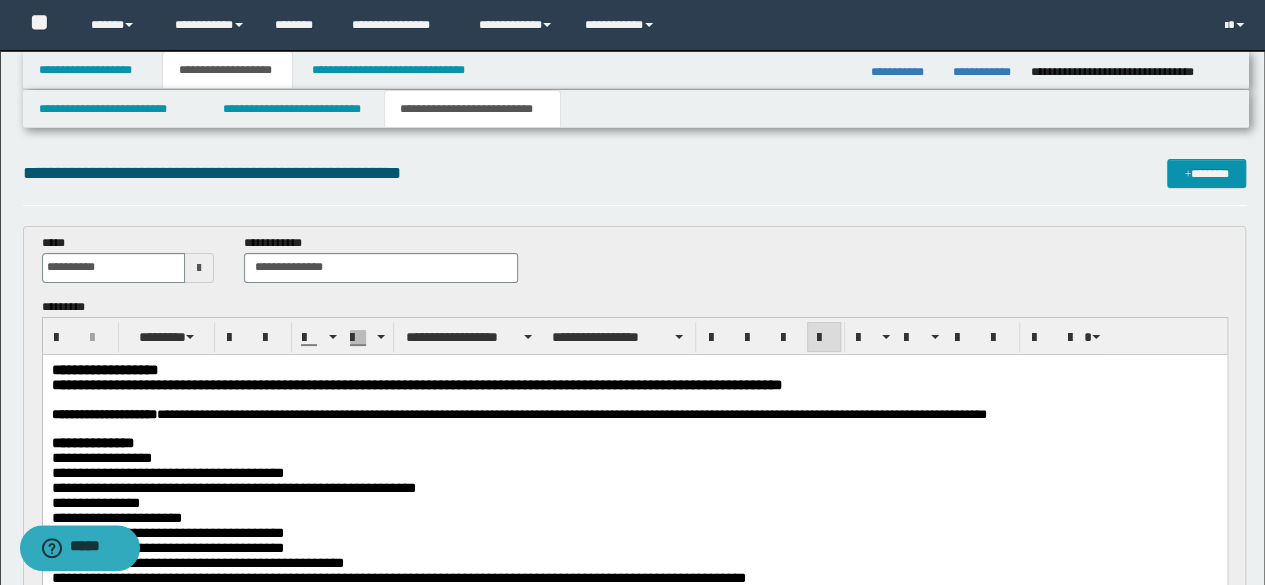 click on "**********" at bounding box center [634, 487] 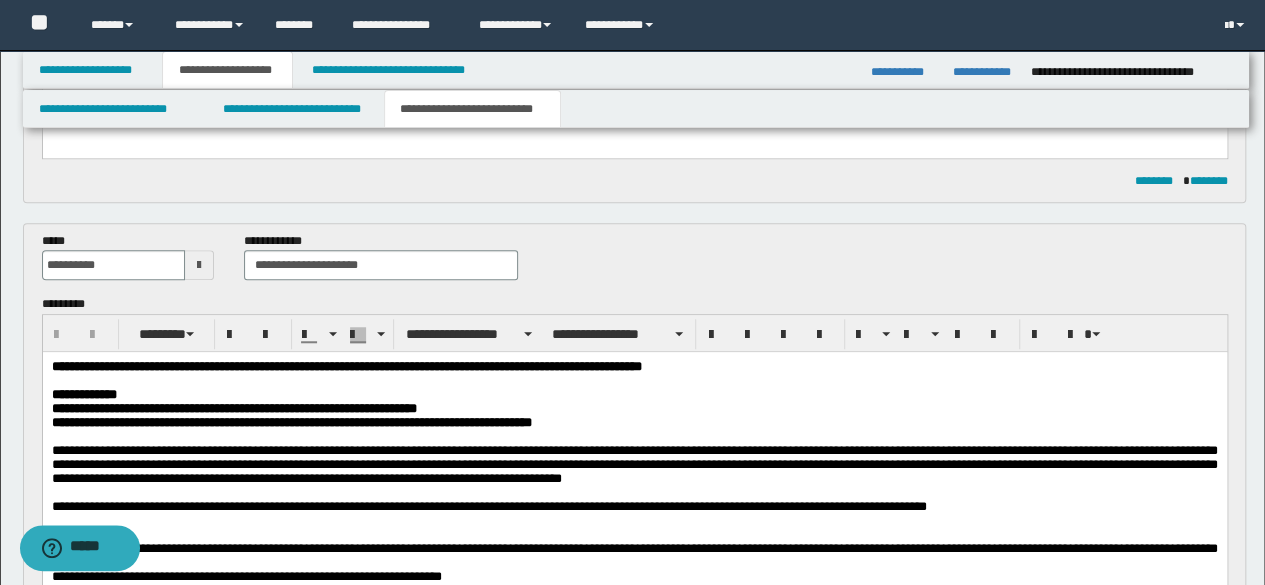 scroll, scrollTop: 500, scrollLeft: 0, axis: vertical 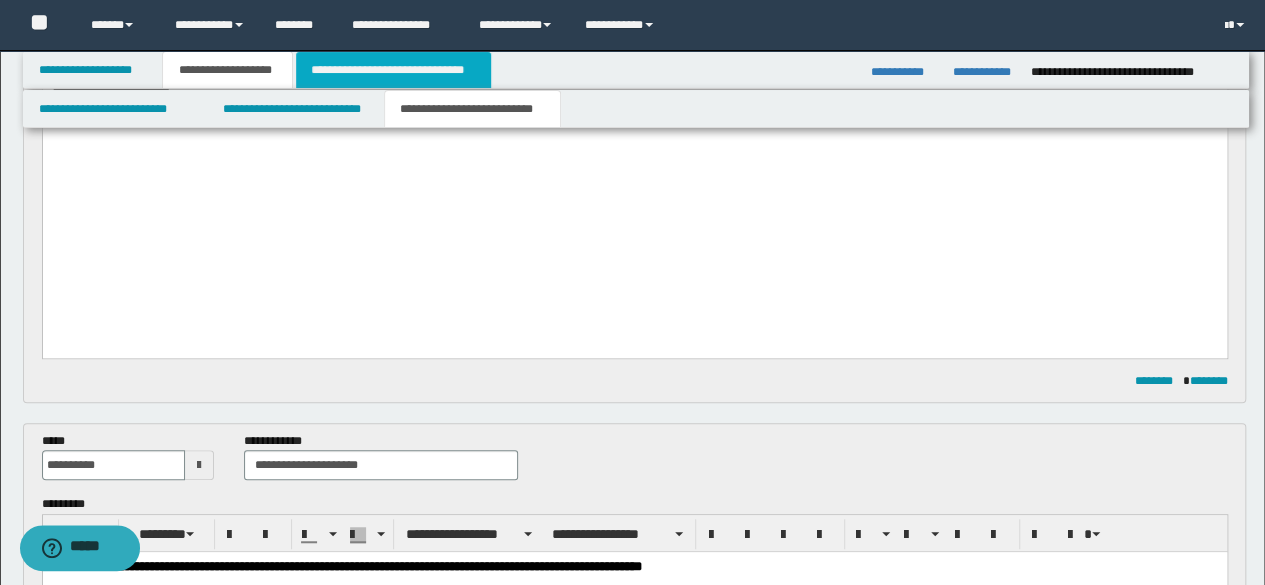 click on "**********" at bounding box center [393, 70] 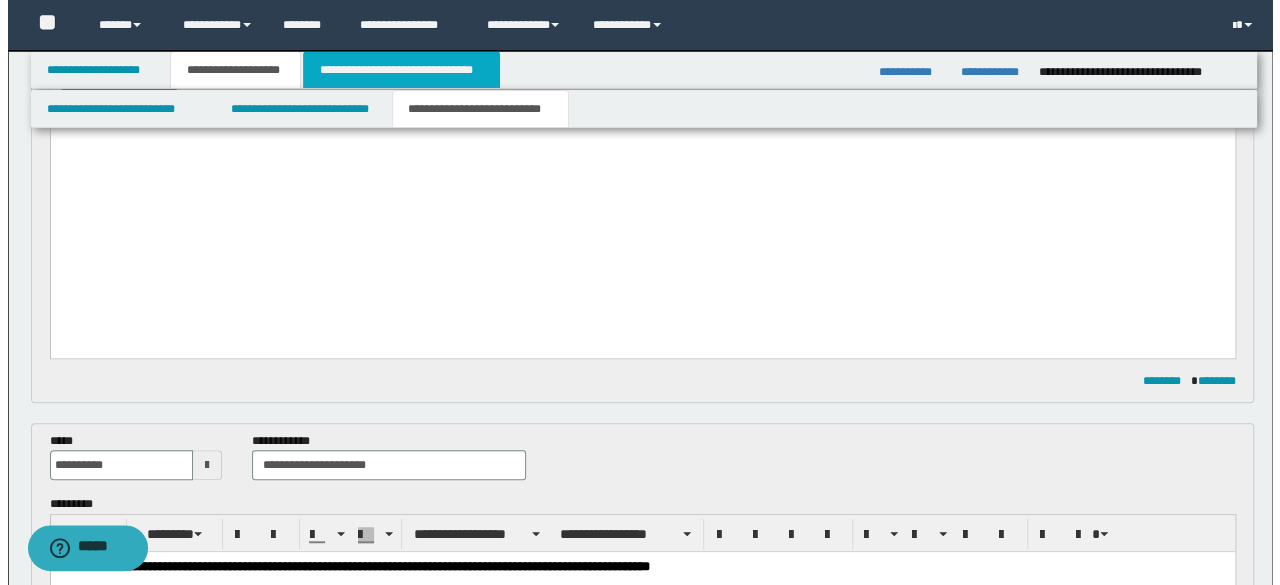 scroll, scrollTop: 0, scrollLeft: 0, axis: both 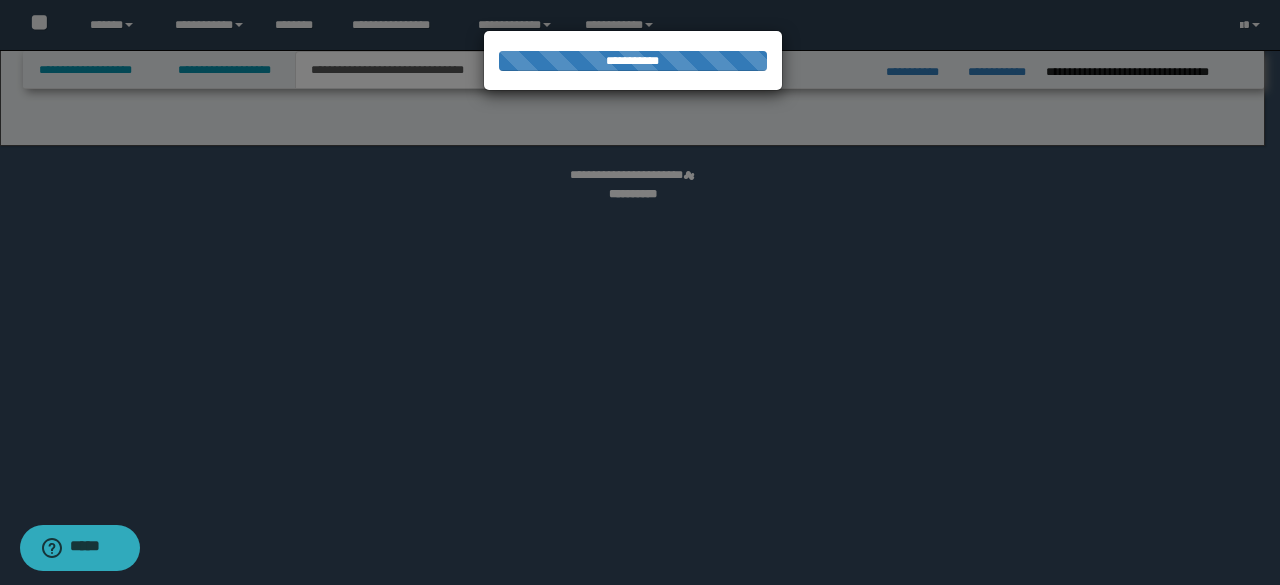select on "*" 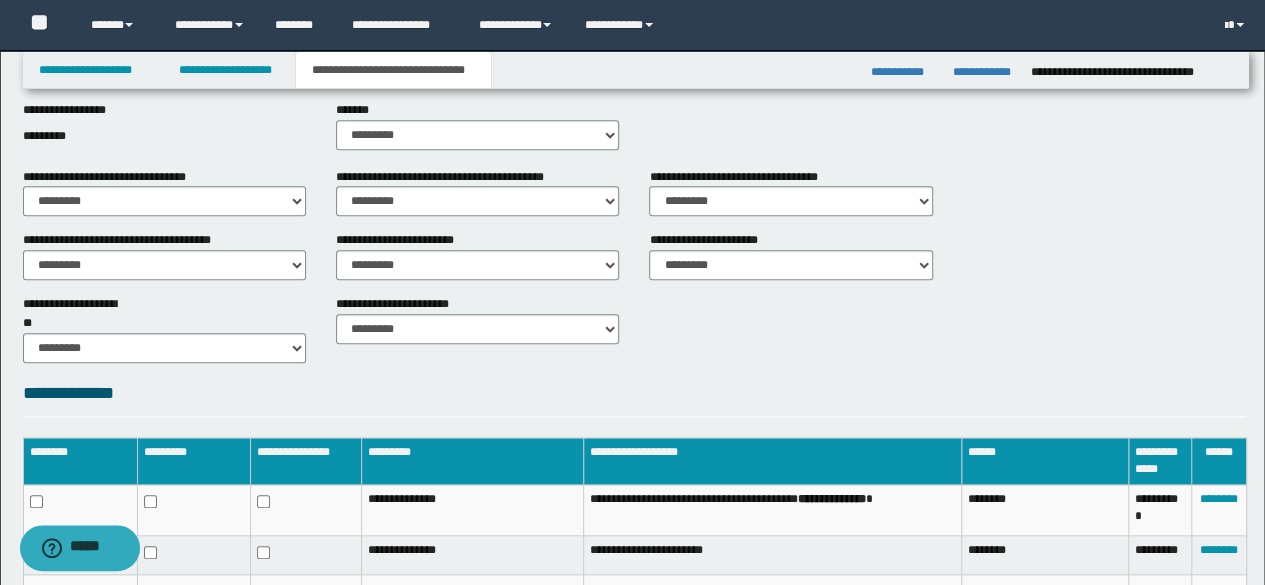scroll, scrollTop: 900, scrollLeft: 0, axis: vertical 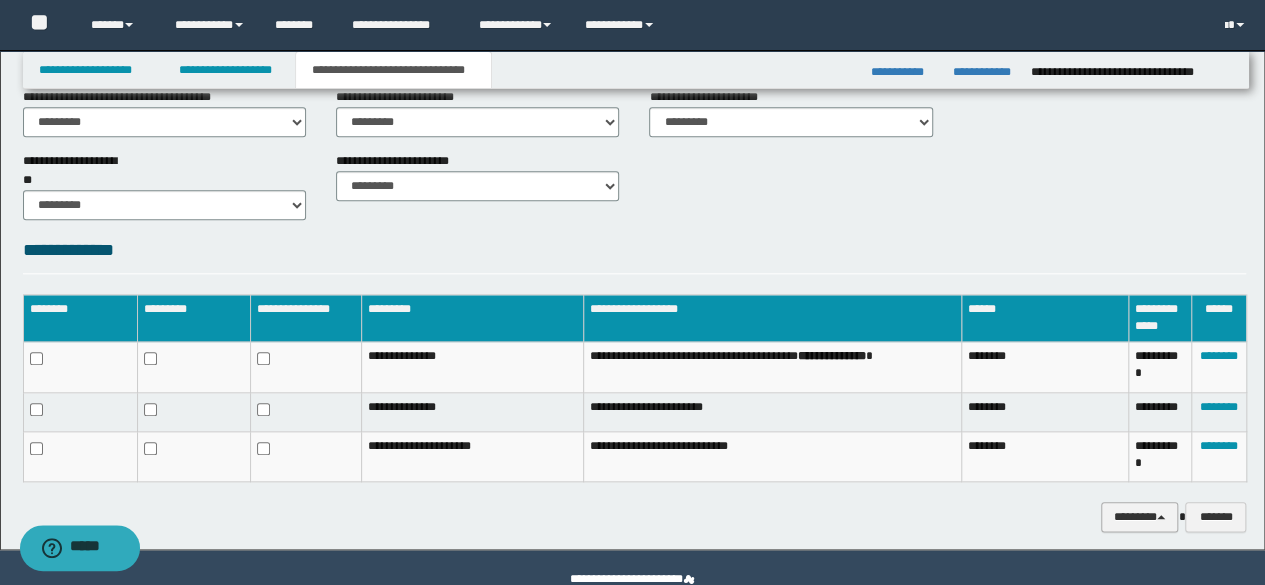 click on "********" at bounding box center (1140, 516) 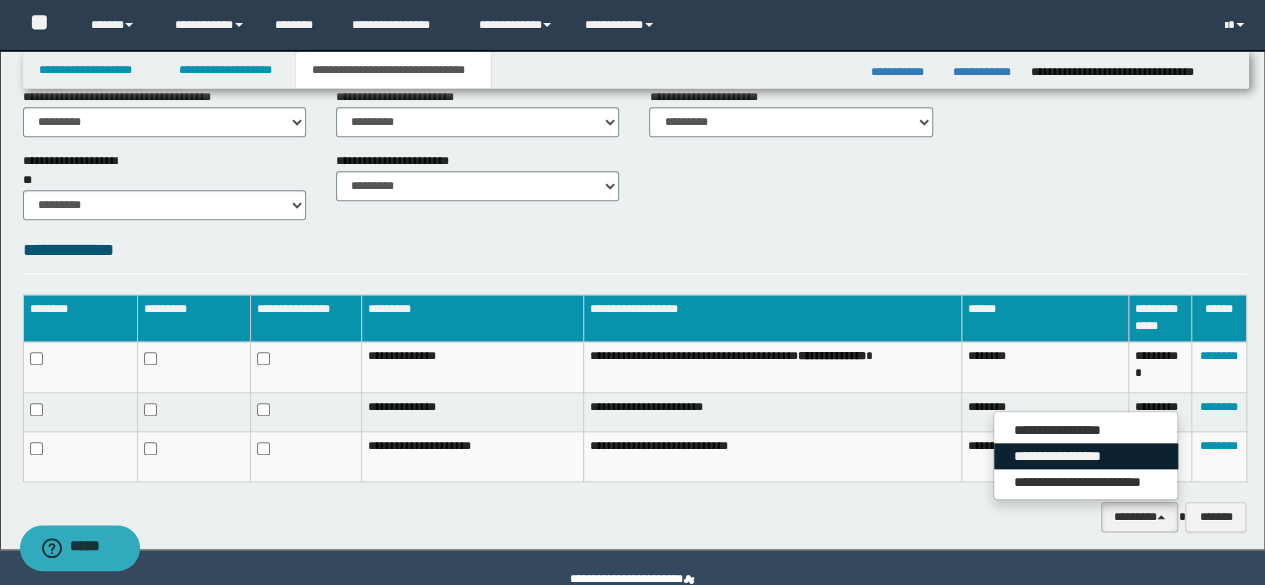 click on "**********" at bounding box center (1086, 456) 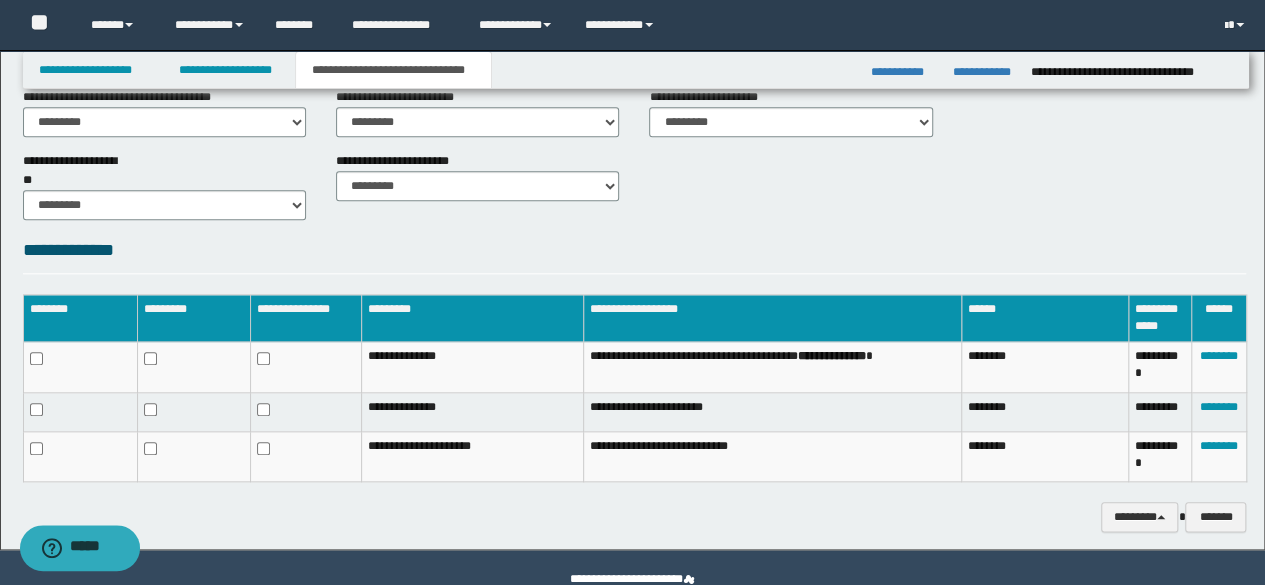 click on "**********" at bounding box center [635, 184] 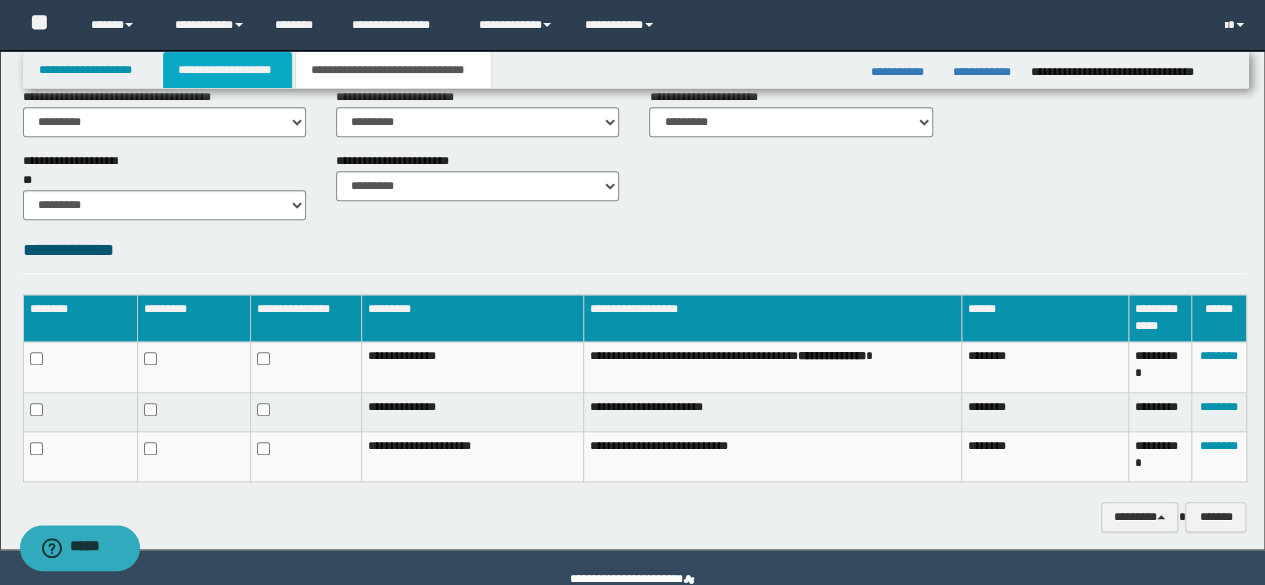 click on "**********" at bounding box center (227, 70) 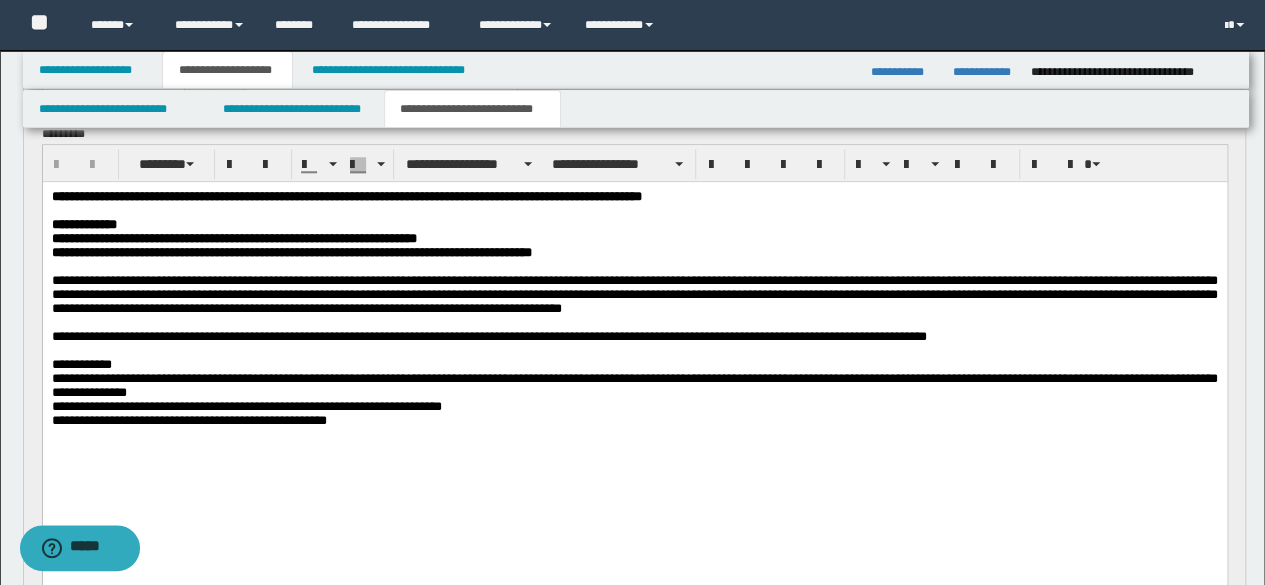 scroll, scrollTop: 830, scrollLeft: 0, axis: vertical 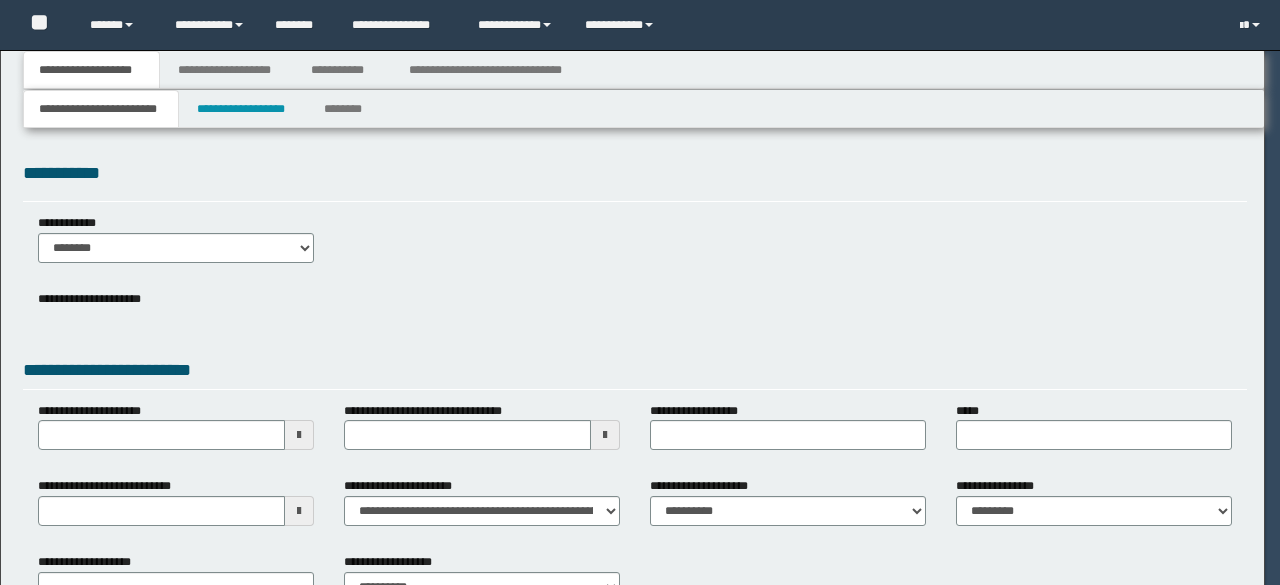 select on "**" 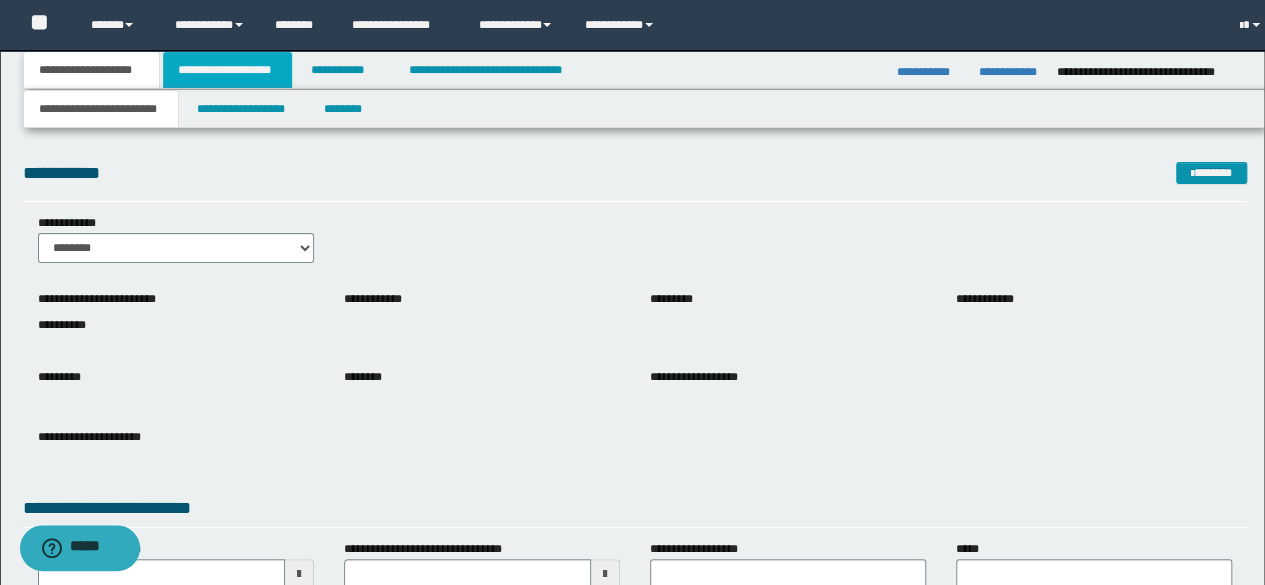 click on "**********" at bounding box center (227, 70) 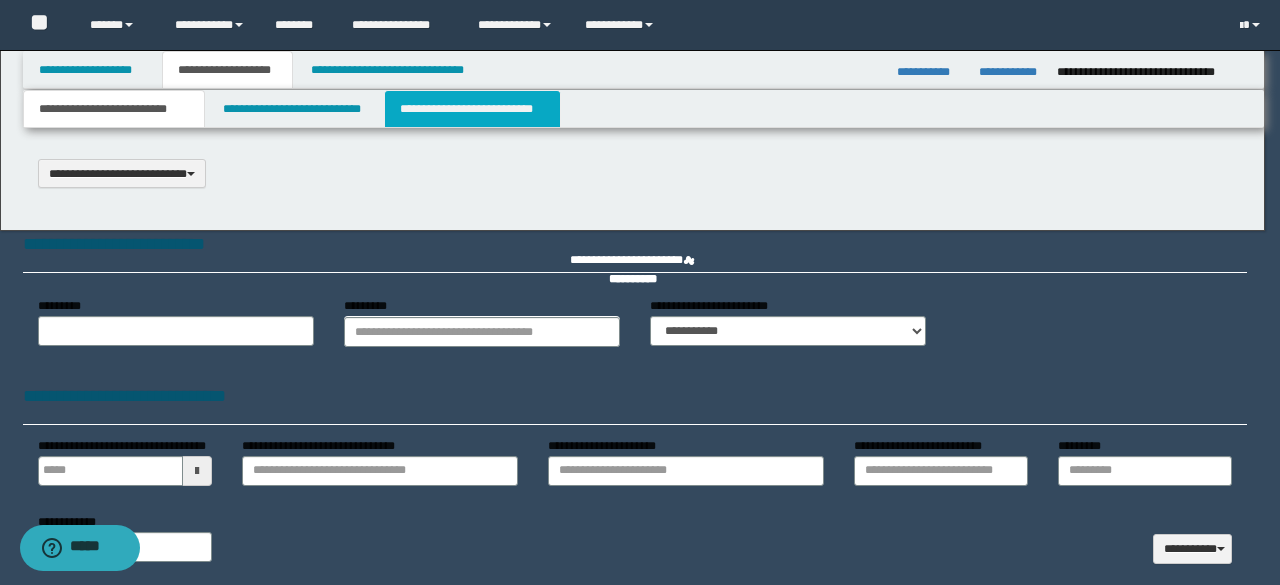 scroll, scrollTop: 0, scrollLeft: 0, axis: both 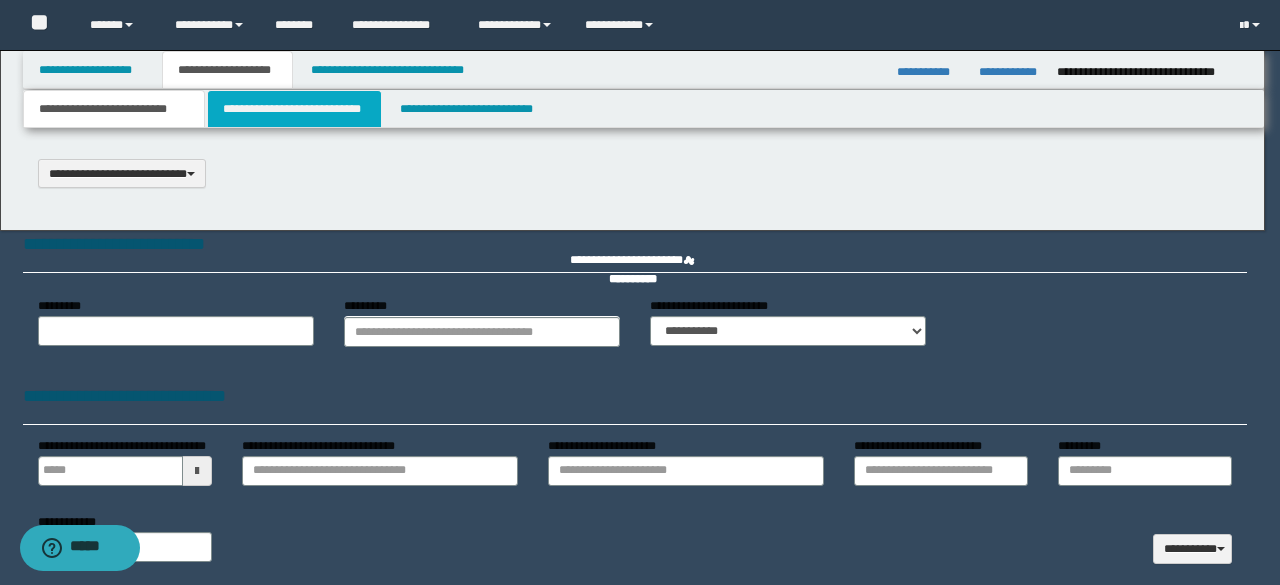 select on "*" 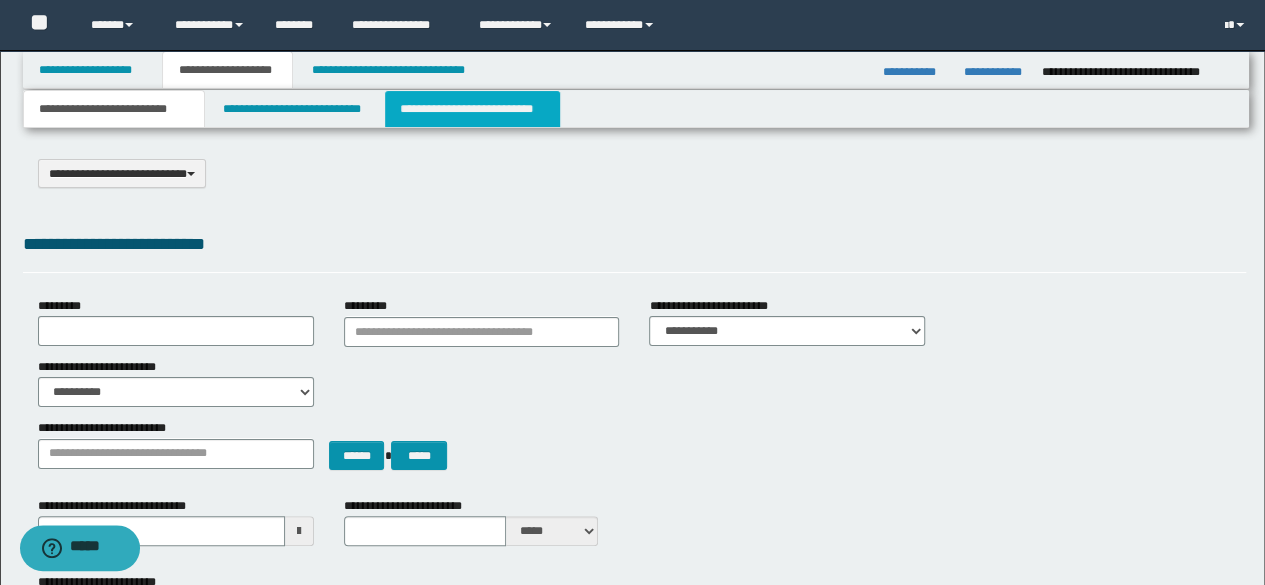 click on "**********" at bounding box center (472, 109) 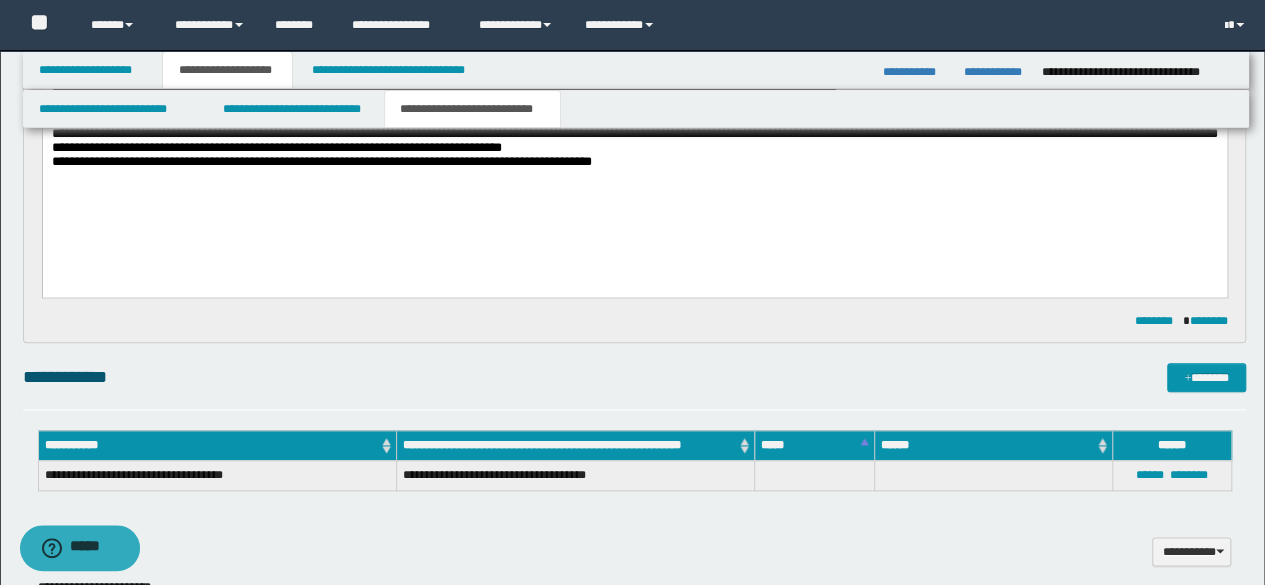 scroll, scrollTop: 1200, scrollLeft: 0, axis: vertical 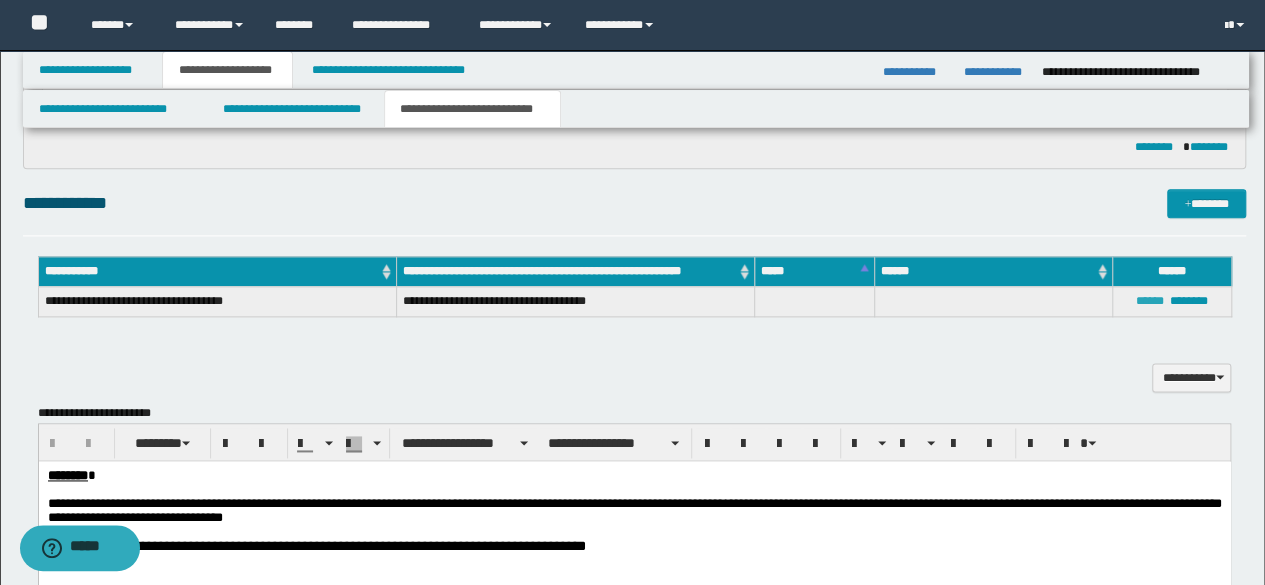 click on "******" at bounding box center [1150, 301] 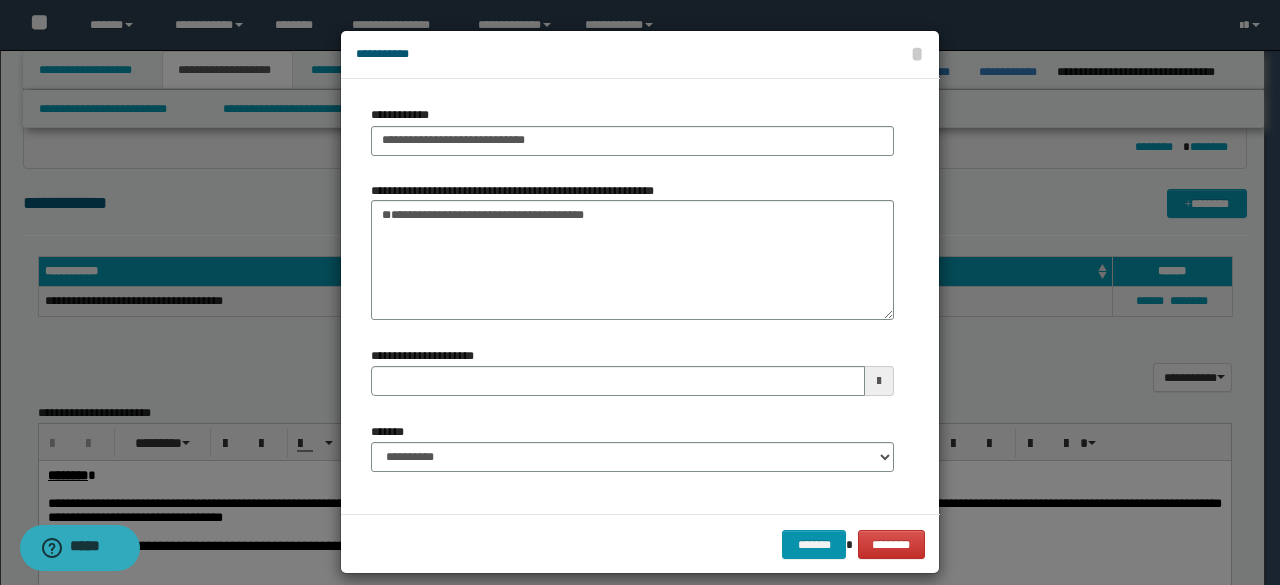 type 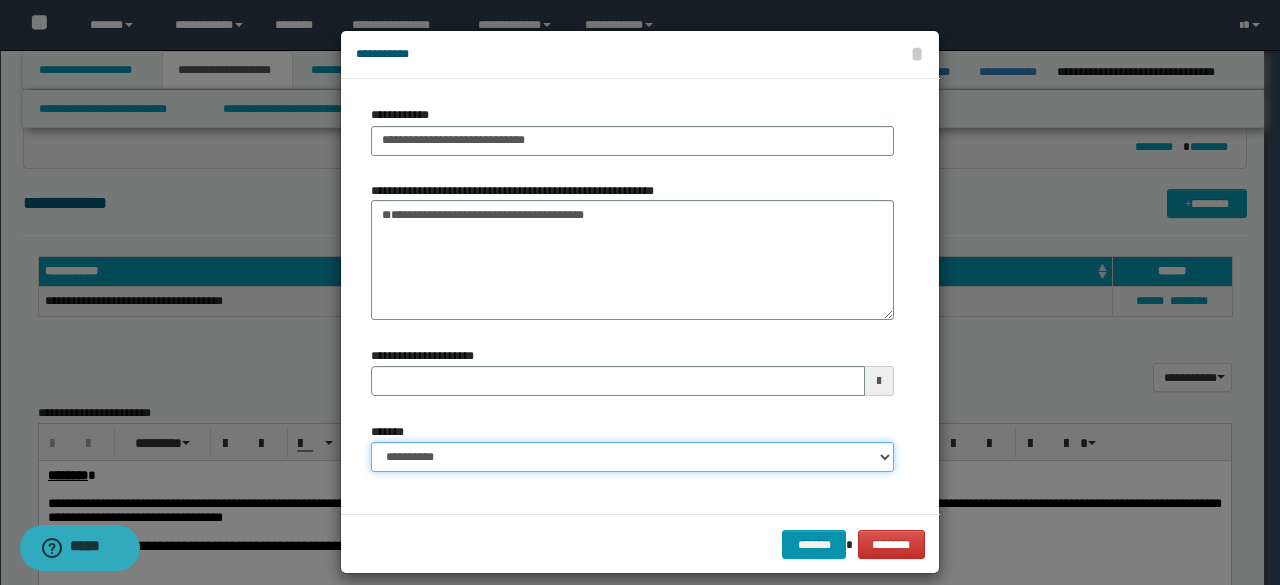 click on "**********" at bounding box center [632, 457] 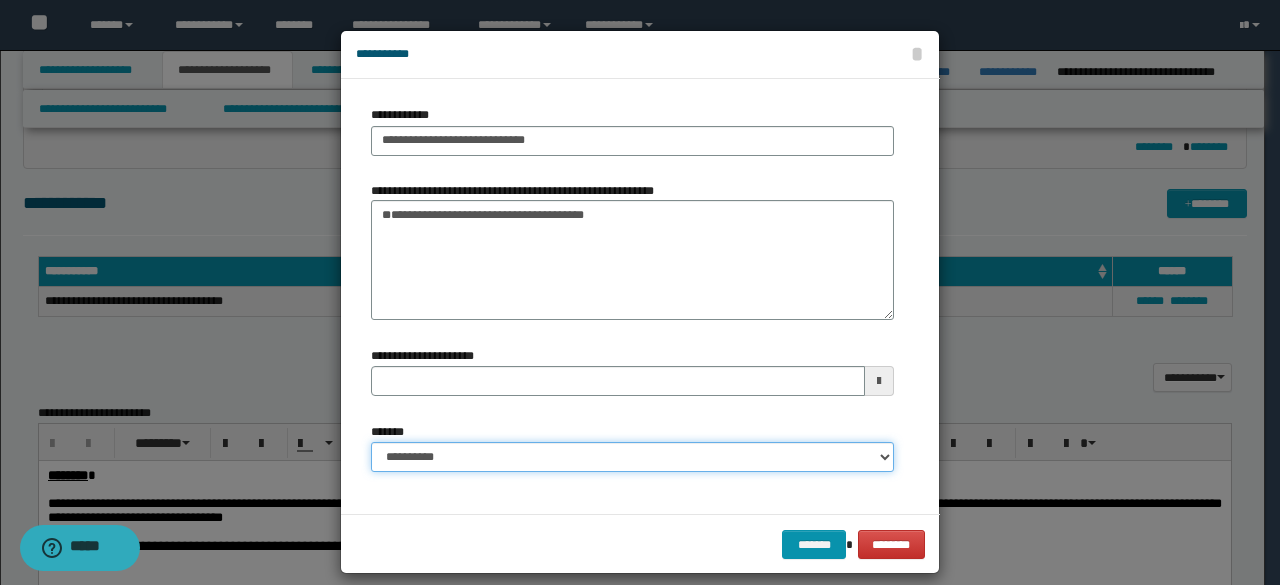 select on "*" 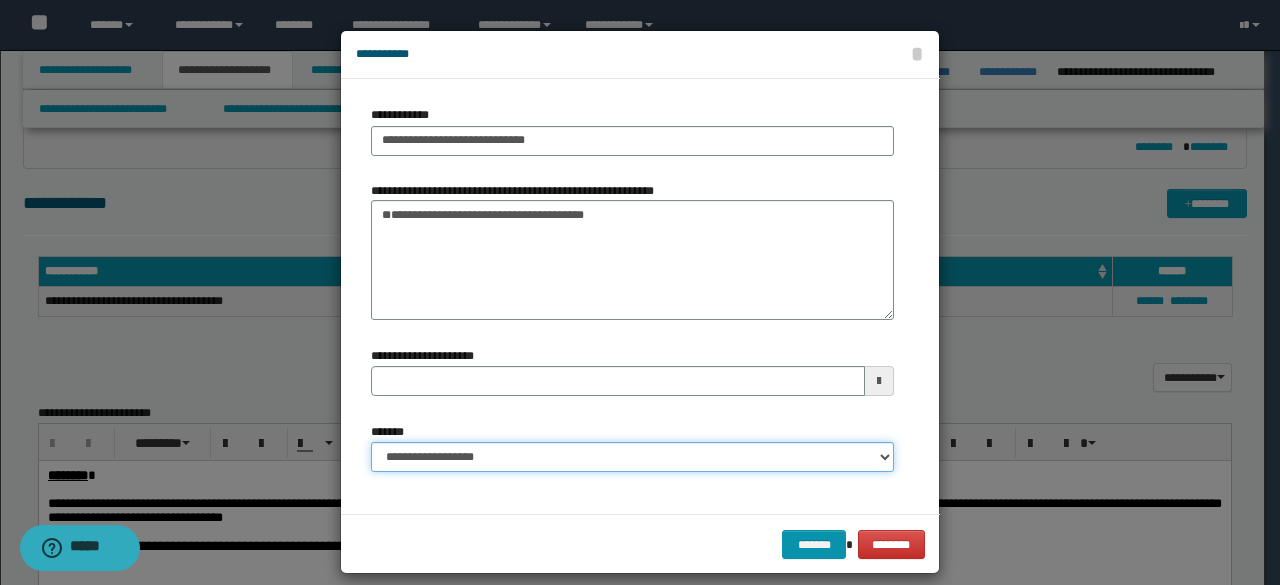 type 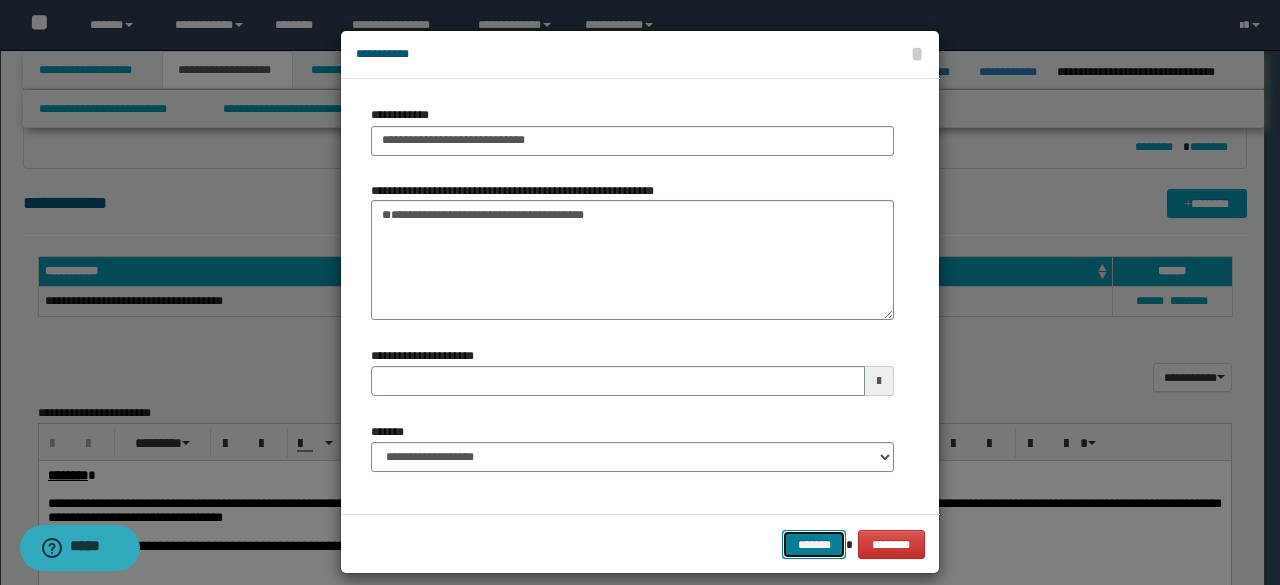 click on "*******" at bounding box center (814, 544) 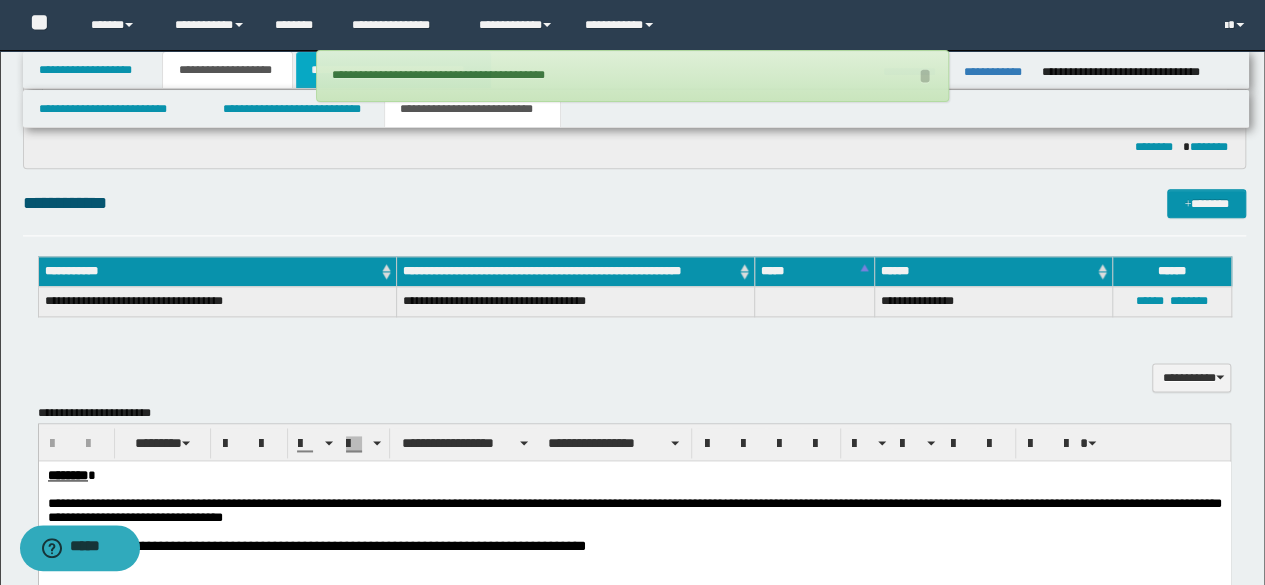 click on "**********" at bounding box center (393, 70) 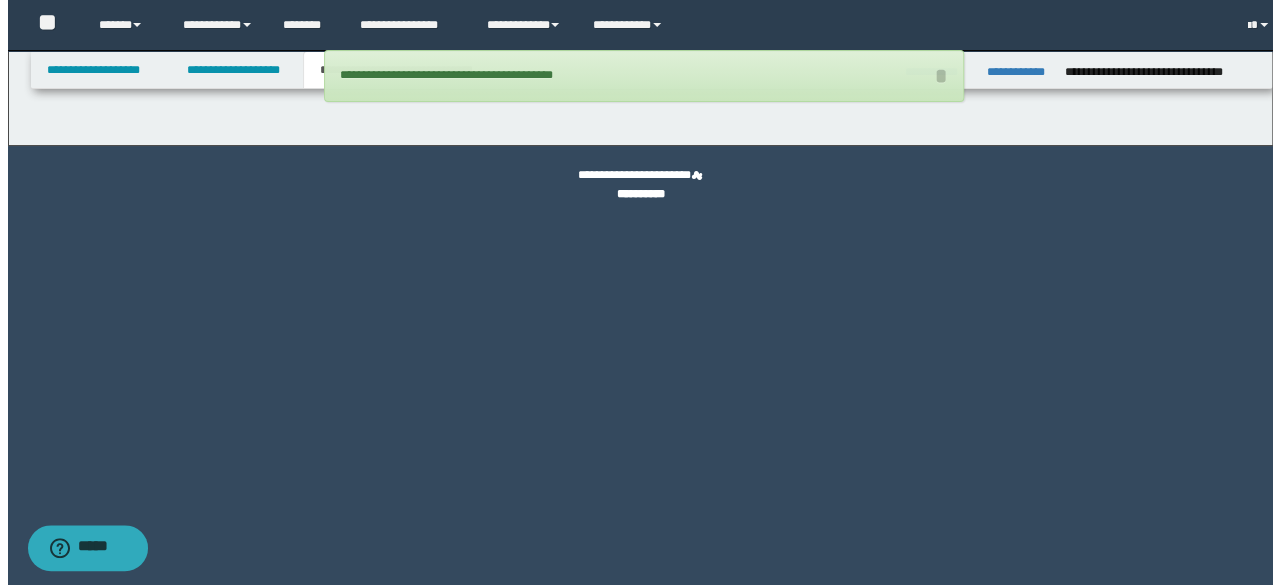 scroll, scrollTop: 0, scrollLeft: 0, axis: both 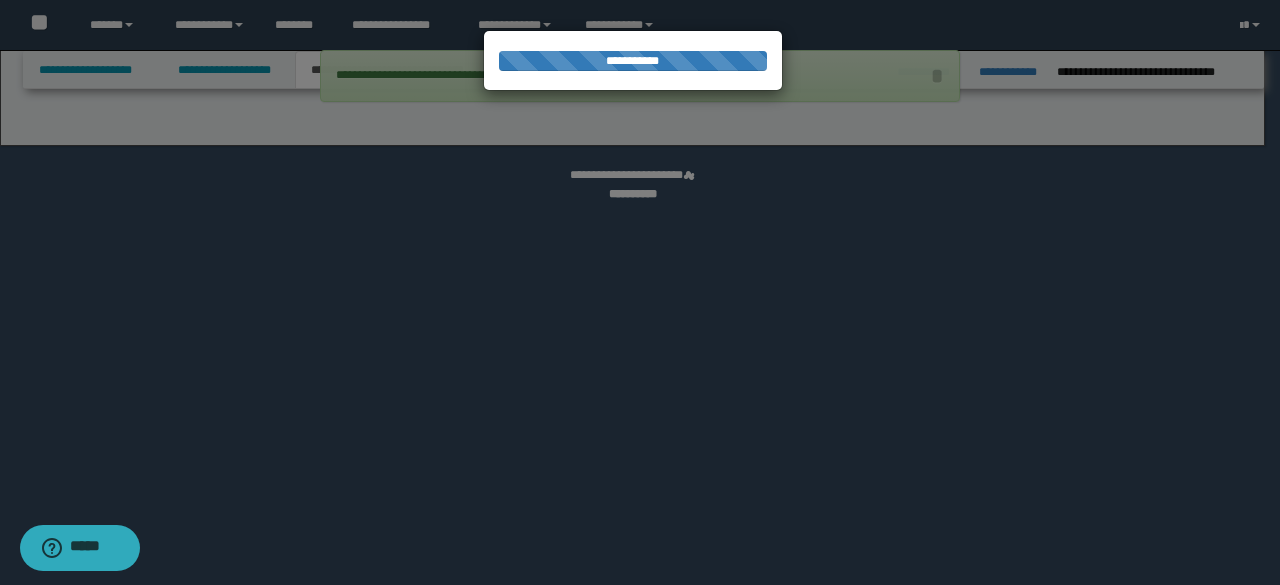 select on "*" 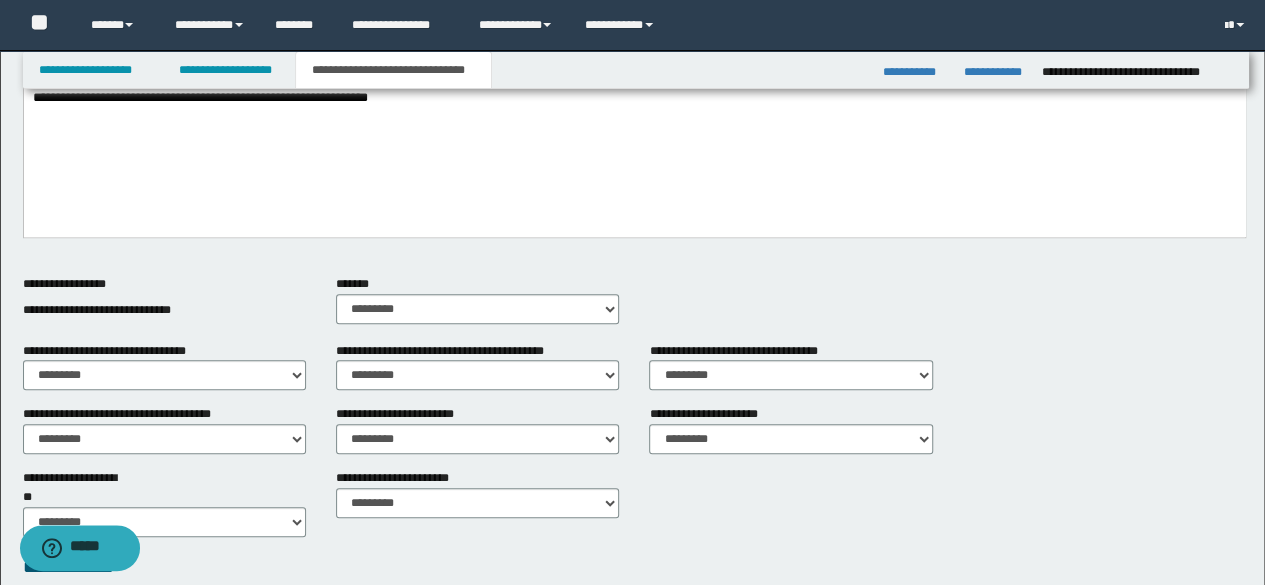 scroll, scrollTop: 1000, scrollLeft: 0, axis: vertical 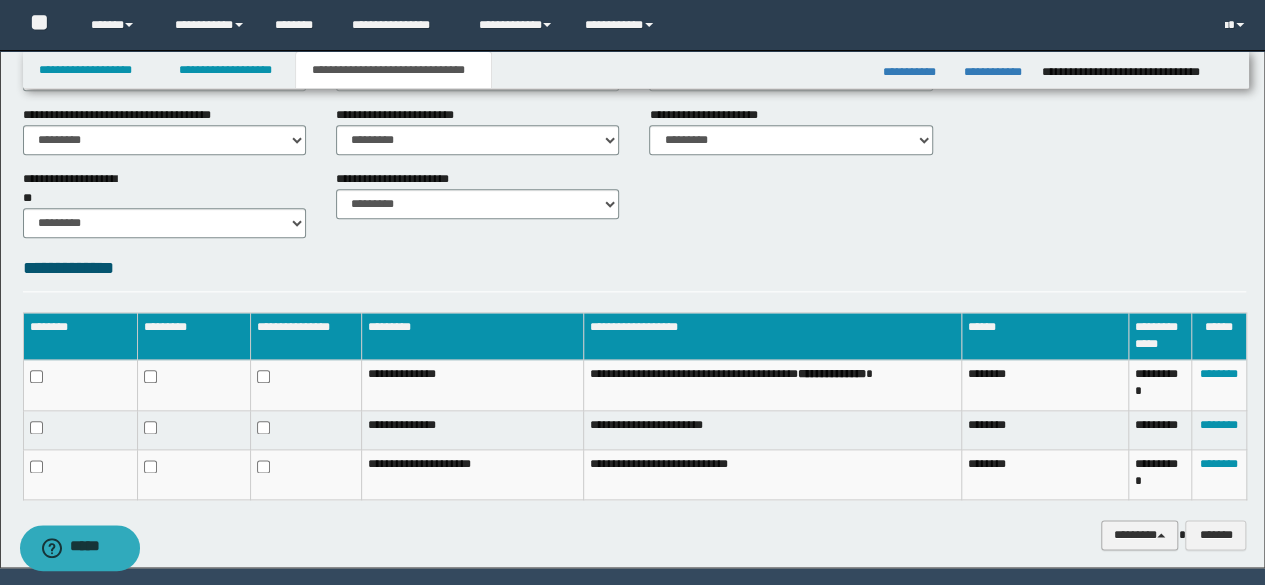 click on "********" at bounding box center [1140, 534] 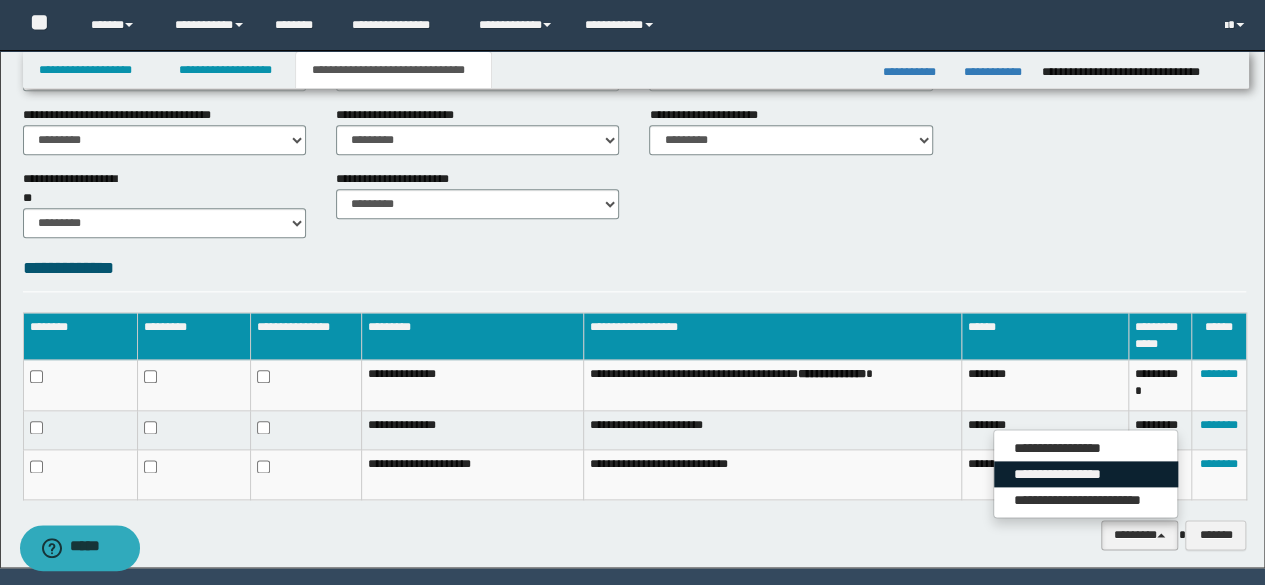 click on "**********" at bounding box center (1086, 474) 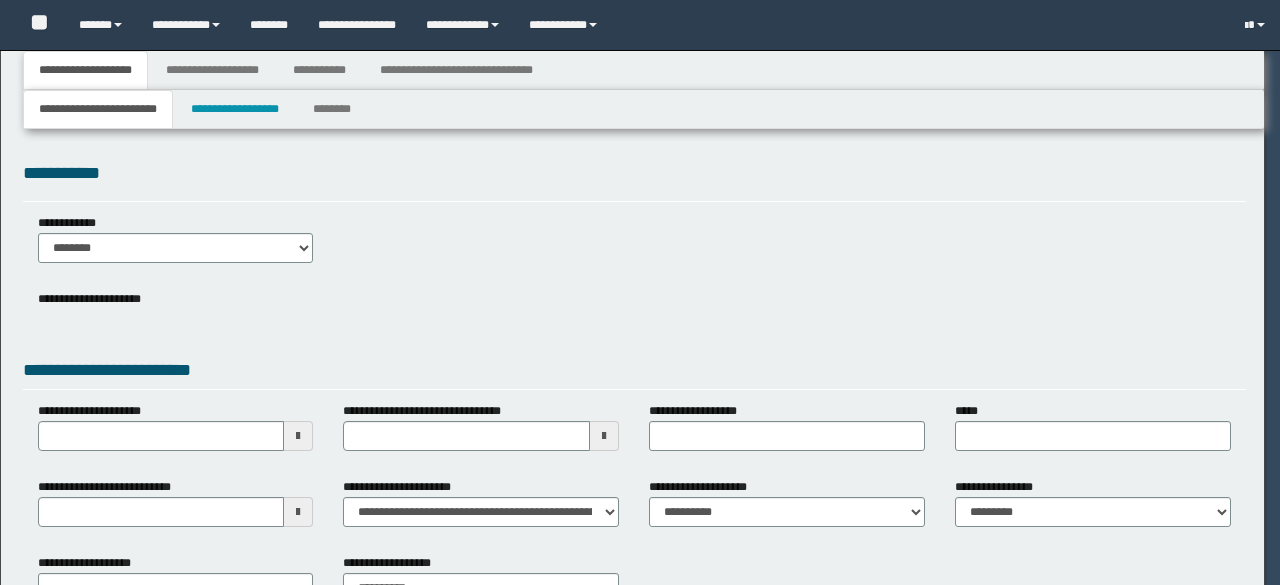 select on "*" 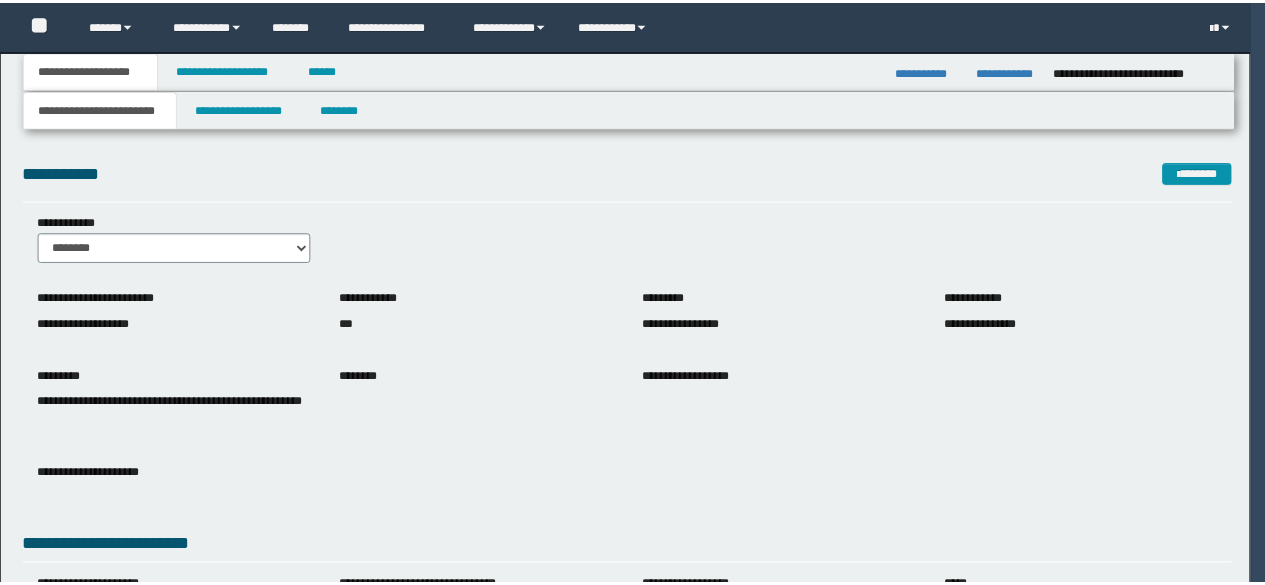 scroll, scrollTop: 0, scrollLeft: 0, axis: both 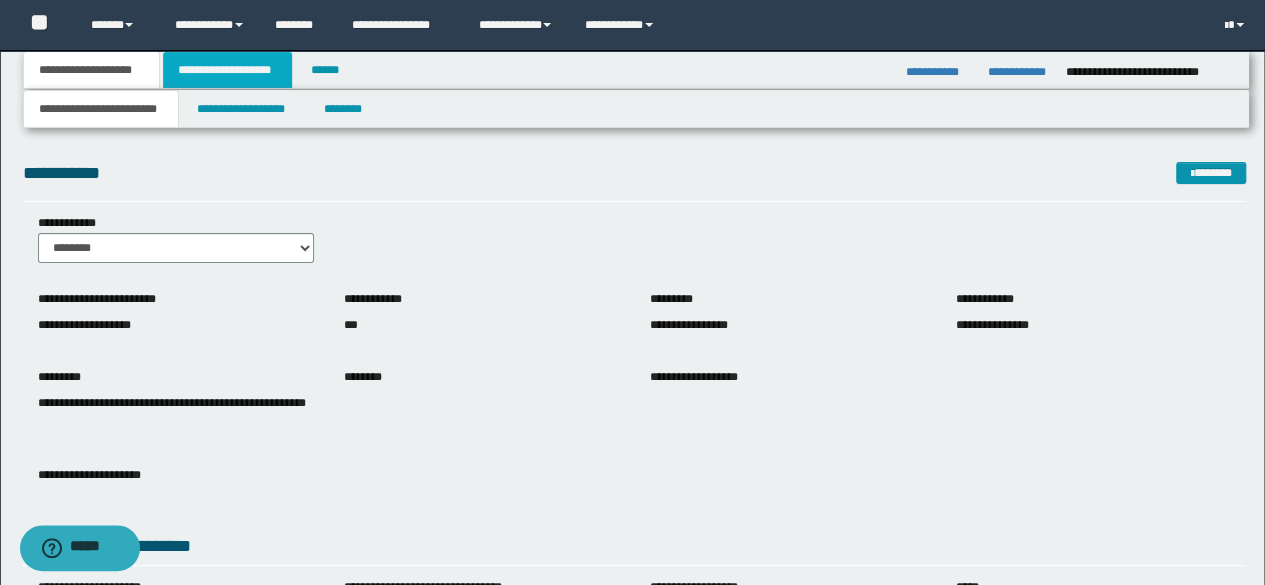 click on "**********" at bounding box center [227, 70] 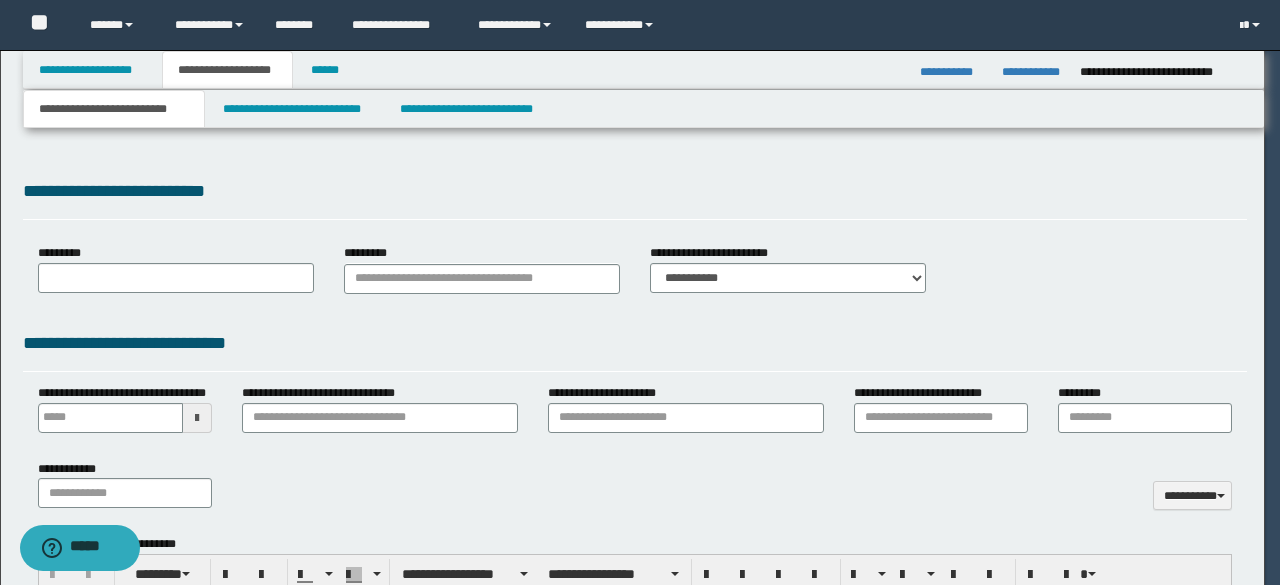 scroll, scrollTop: 0, scrollLeft: 0, axis: both 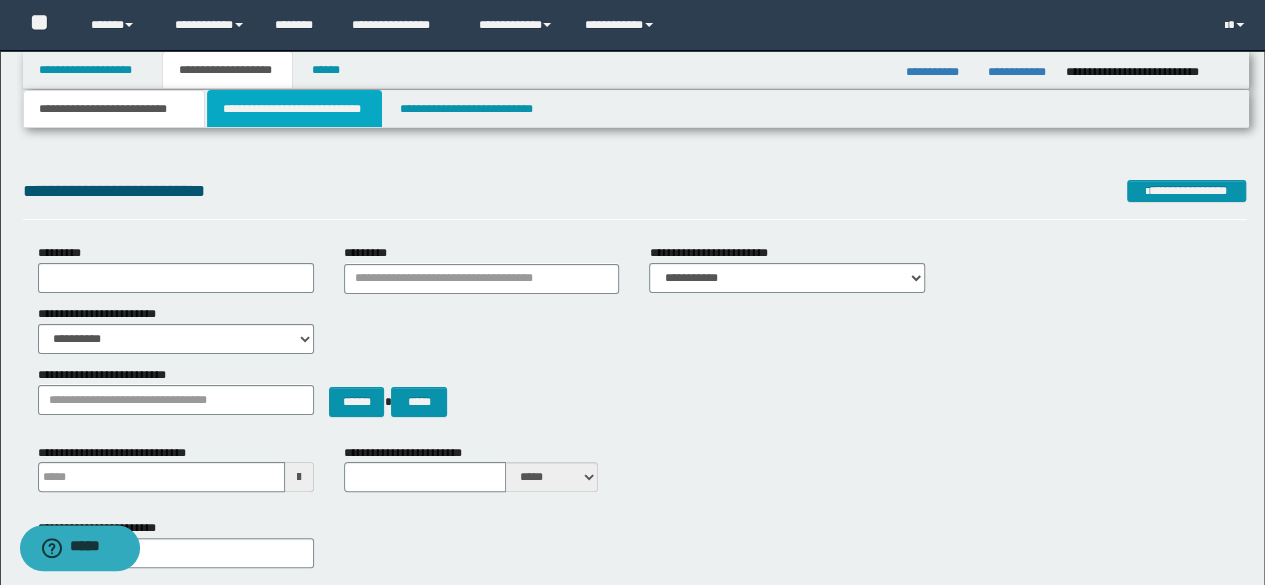 click on "**********" at bounding box center (294, 109) 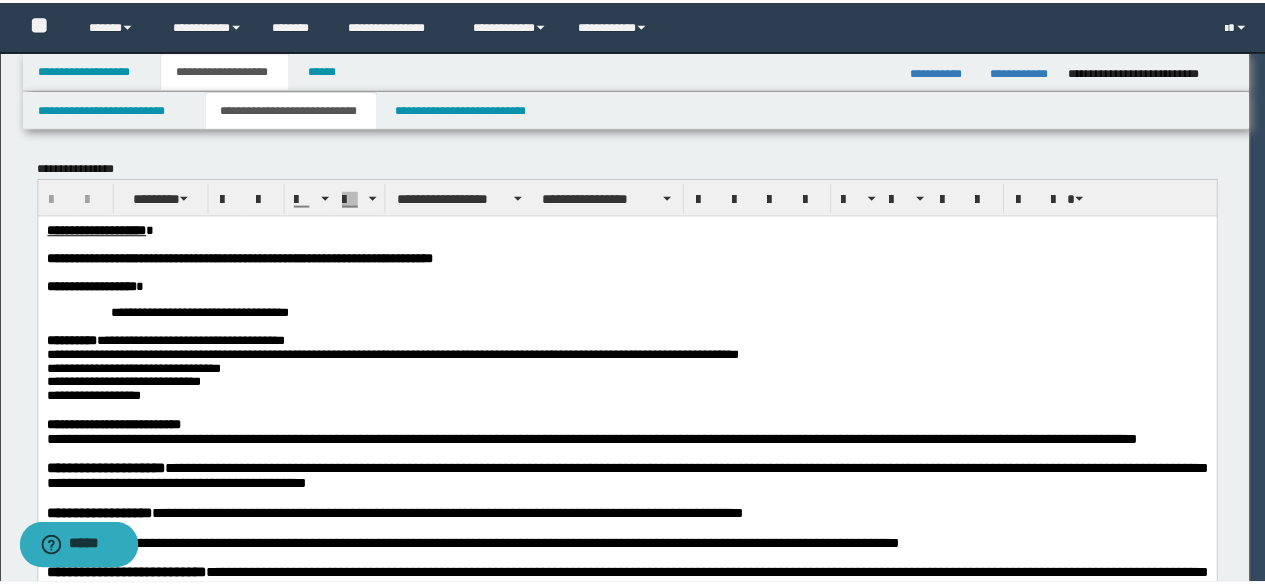 scroll, scrollTop: 0, scrollLeft: 0, axis: both 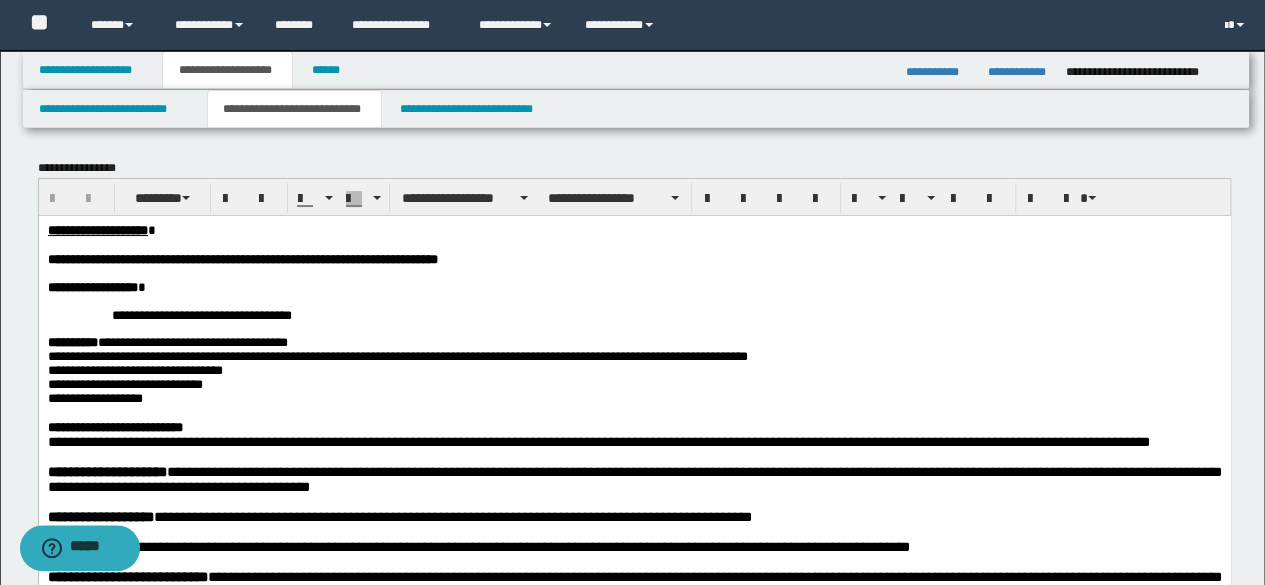 click on "**********" at bounding box center (242, 258) 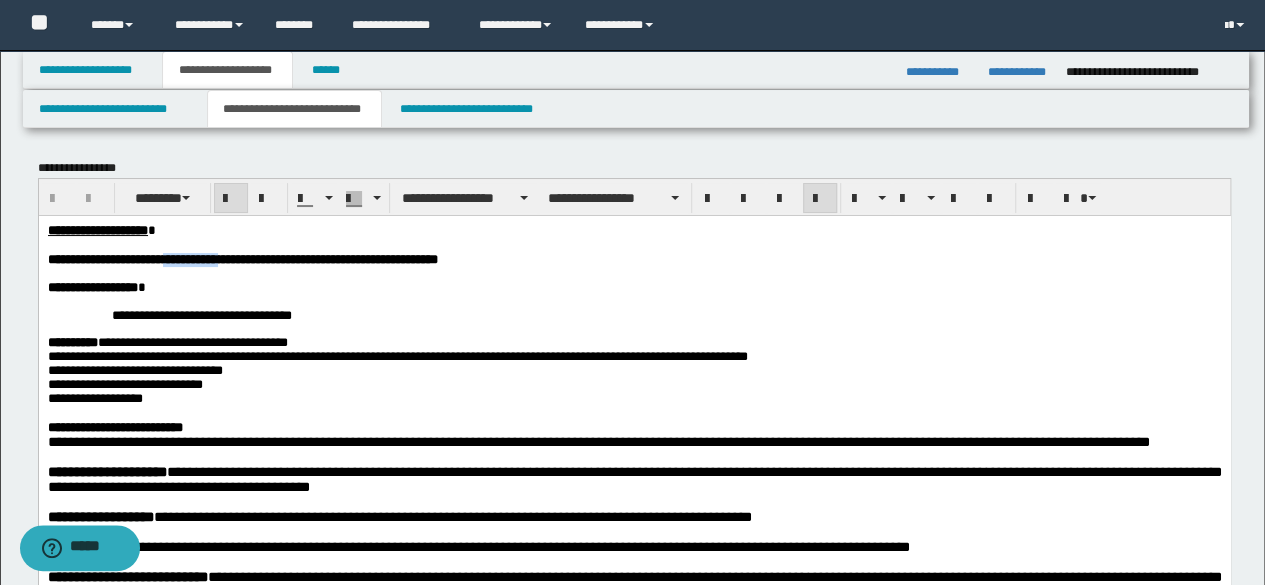 click on "**********" at bounding box center (242, 258) 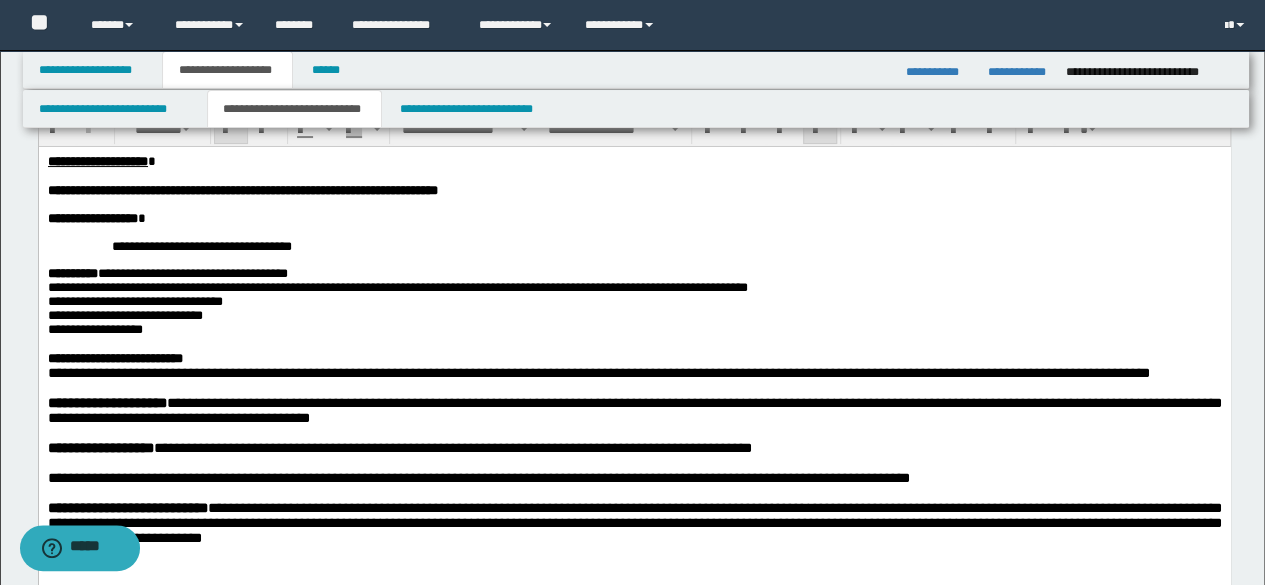 scroll, scrollTop: 100, scrollLeft: 0, axis: vertical 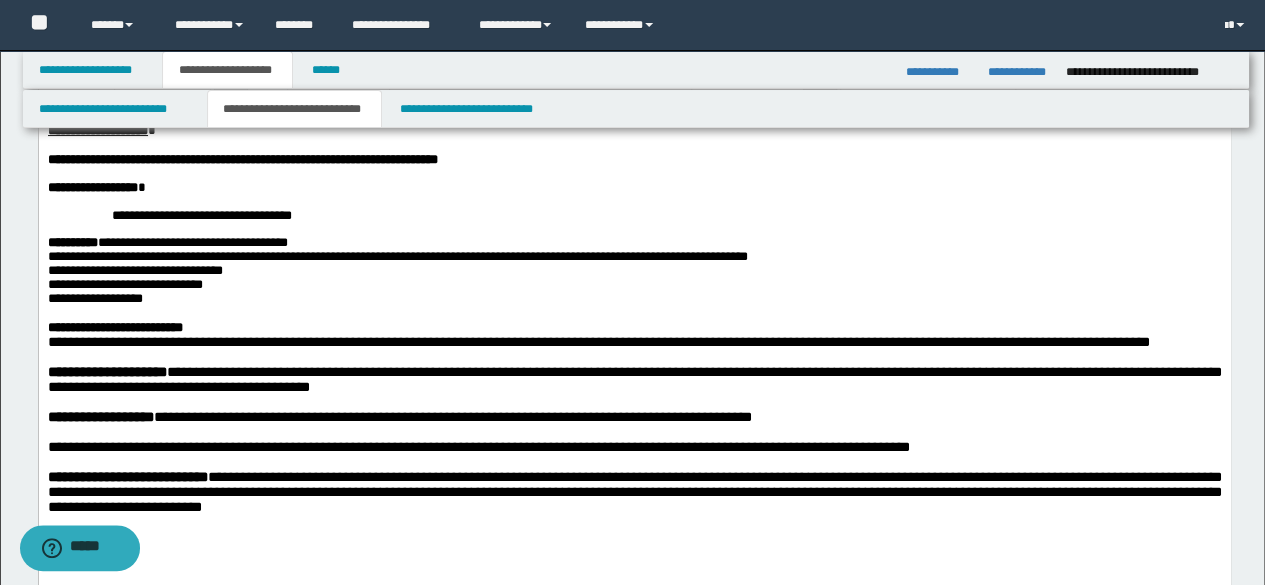 click on "**********" at bounding box center [242, 158] 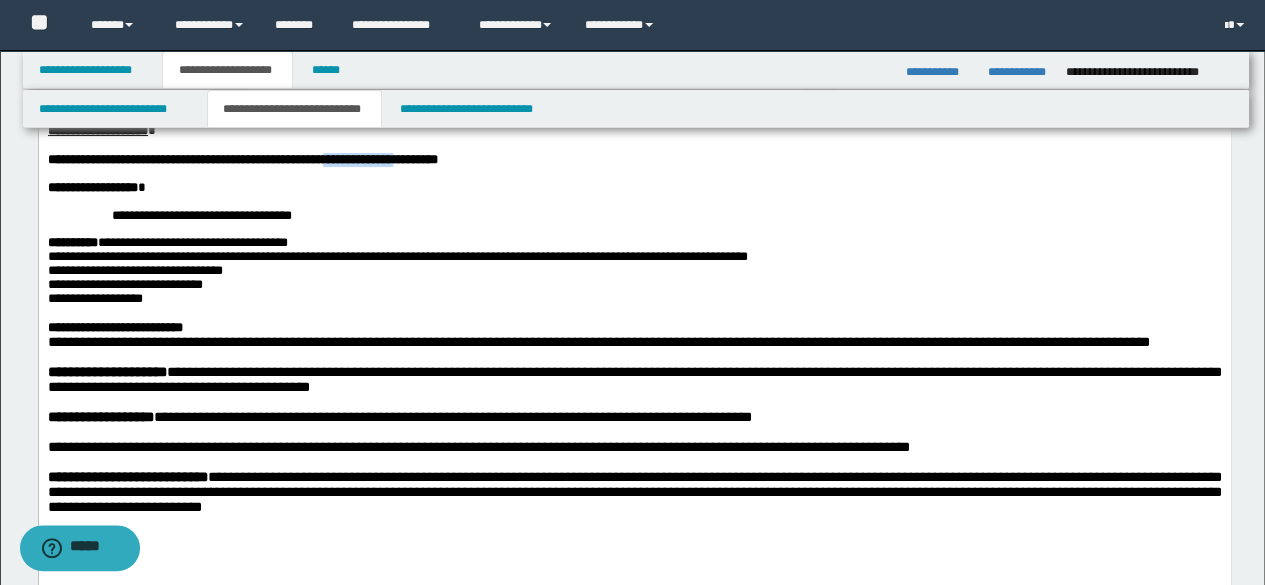 click on "**********" at bounding box center [242, 158] 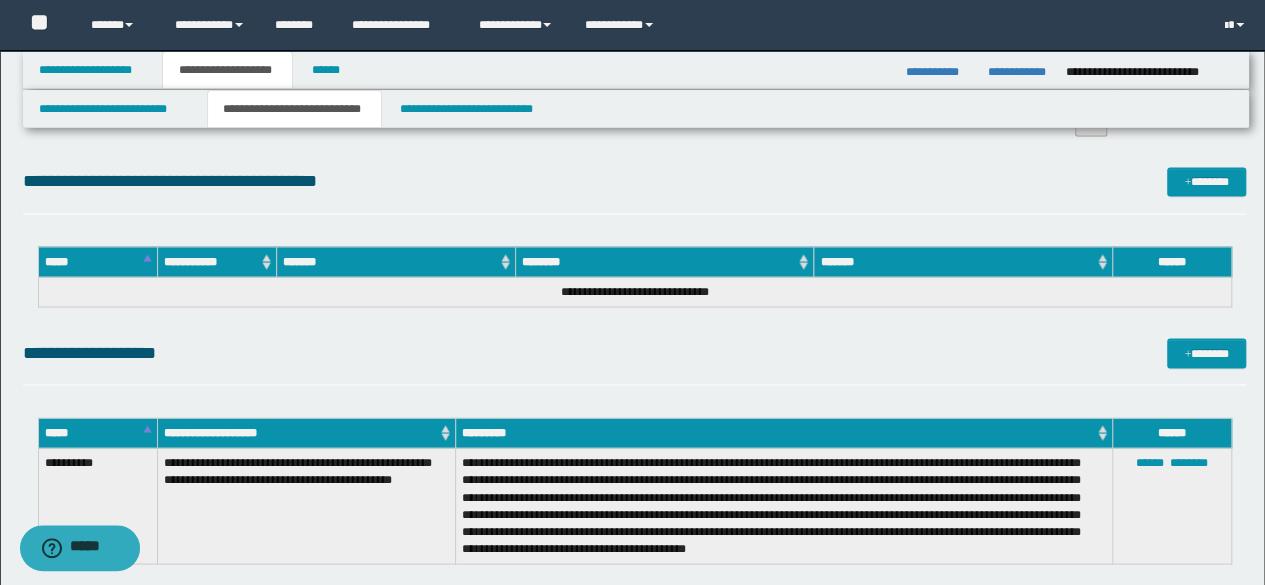 scroll, scrollTop: 1800, scrollLeft: 0, axis: vertical 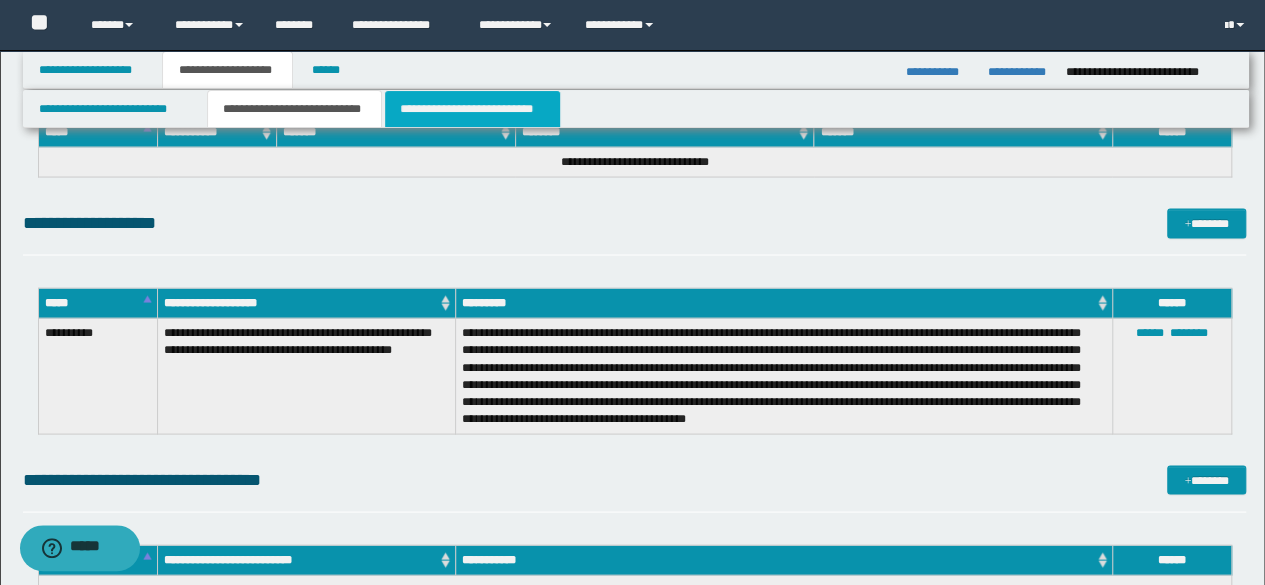 click on "**********" at bounding box center [472, 109] 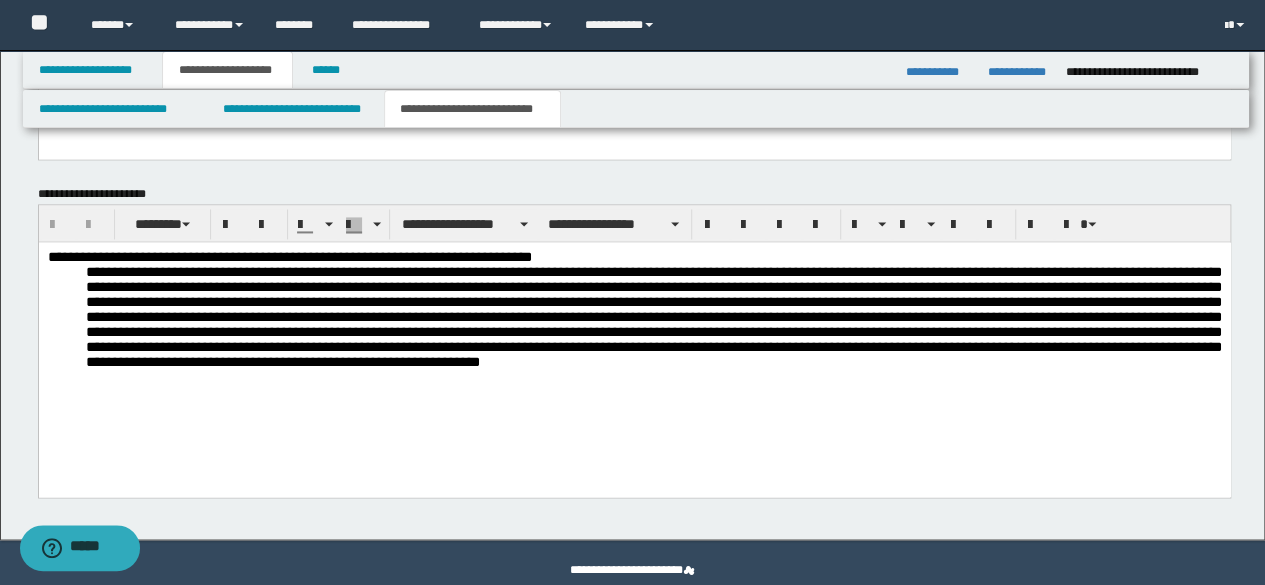 scroll, scrollTop: 1432, scrollLeft: 0, axis: vertical 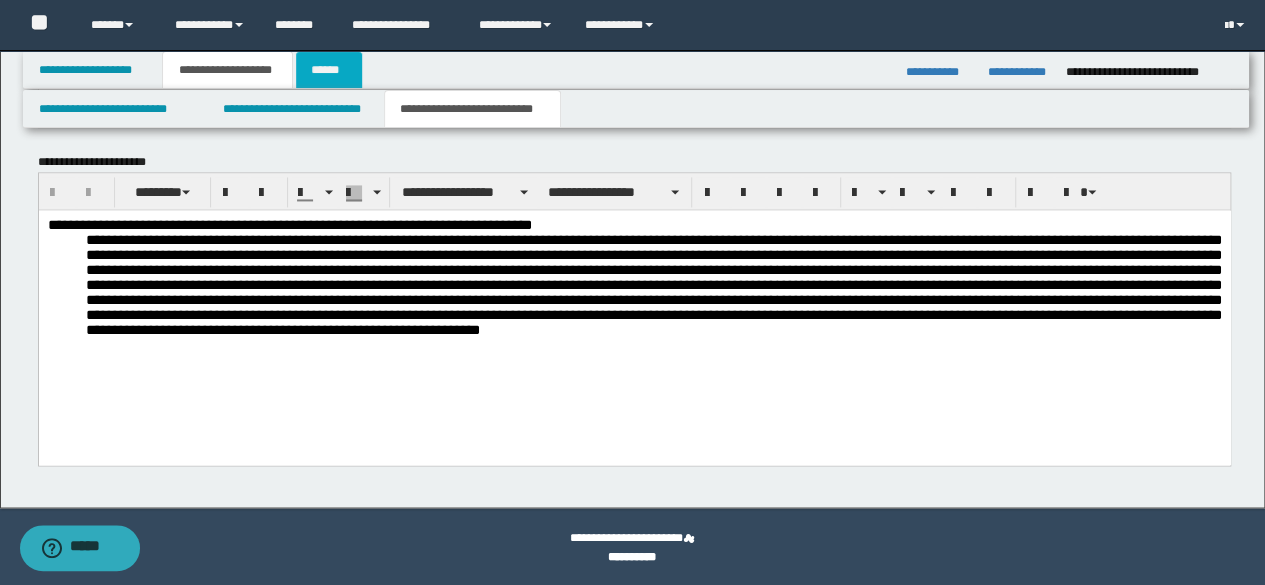 click on "******" at bounding box center (329, 70) 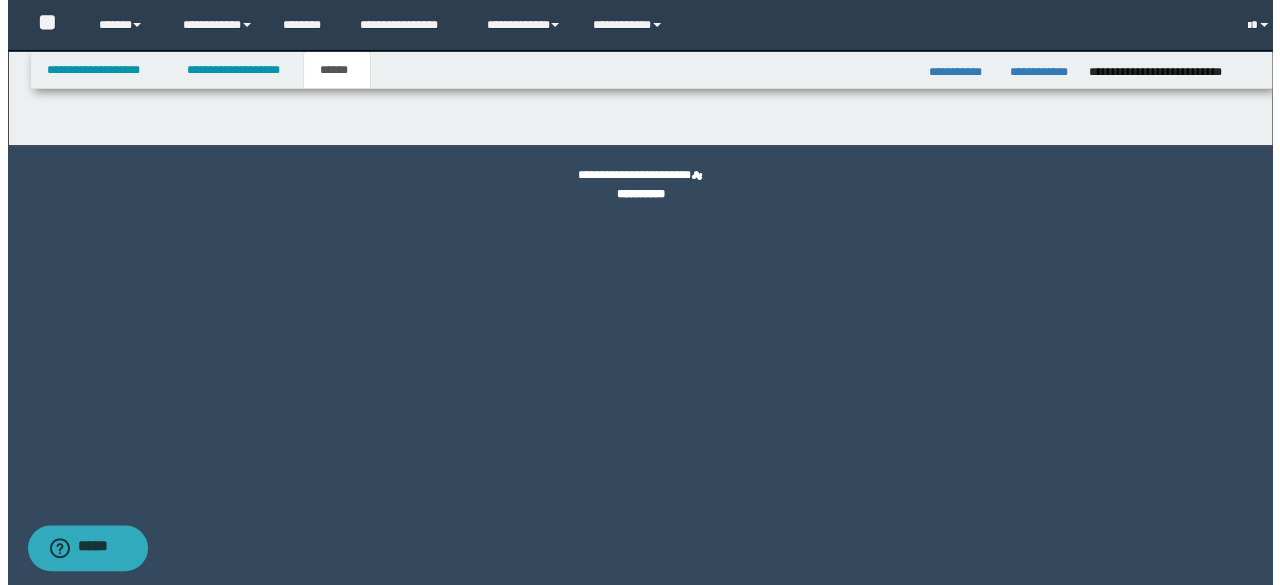 scroll, scrollTop: 0, scrollLeft: 0, axis: both 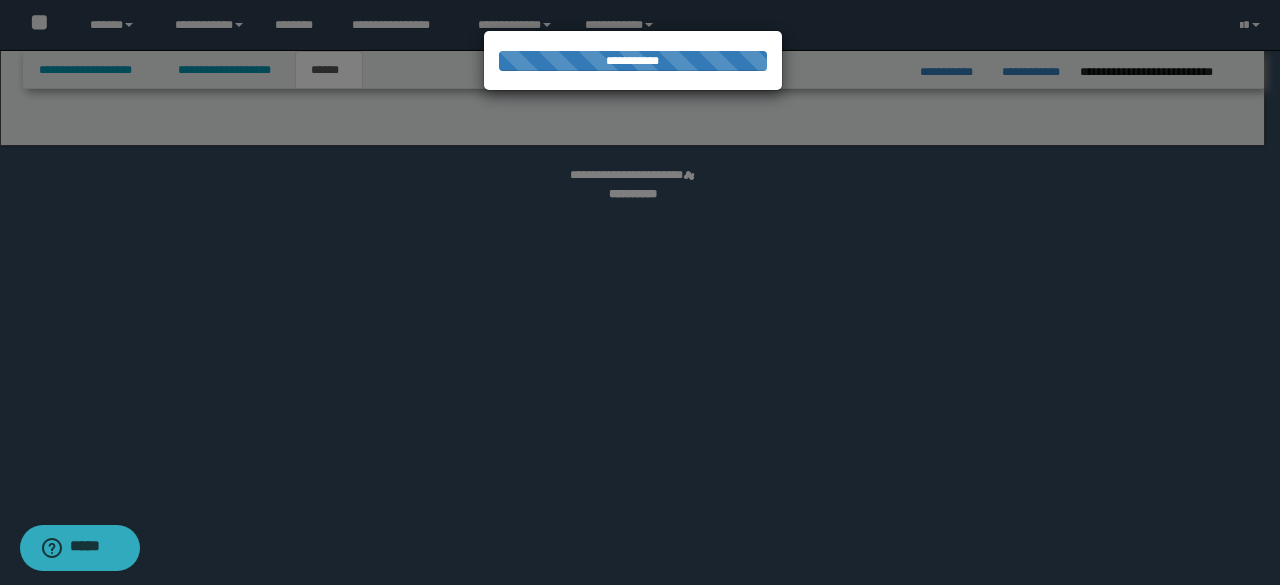 select on "*" 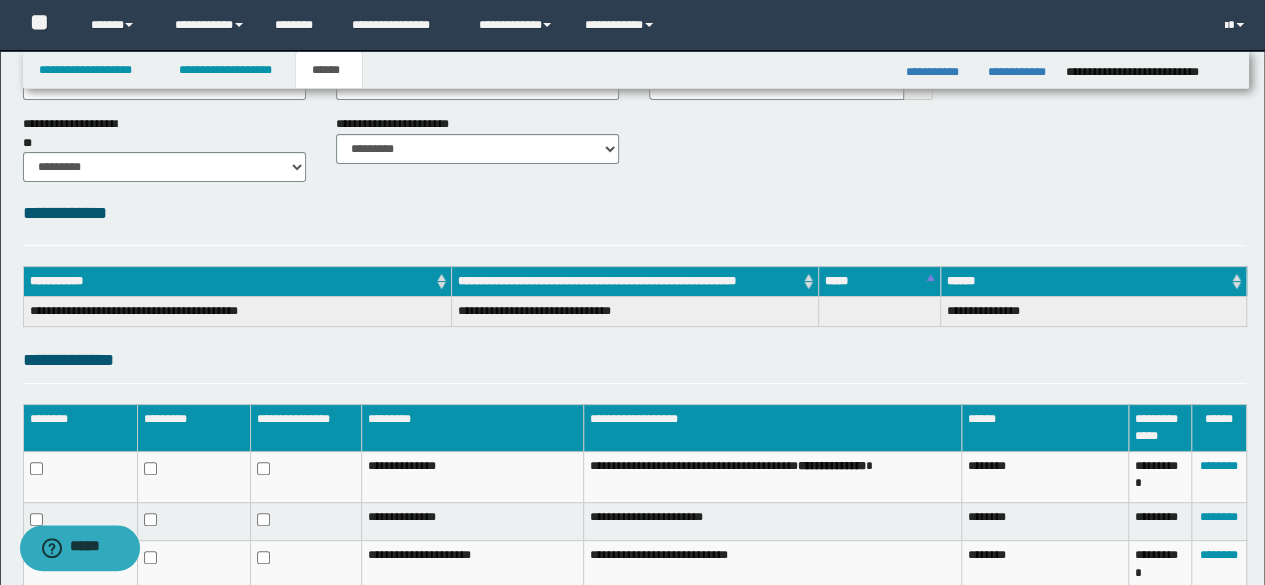 scroll, scrollTop: 296, scrollLeft: 0, axis: vertical 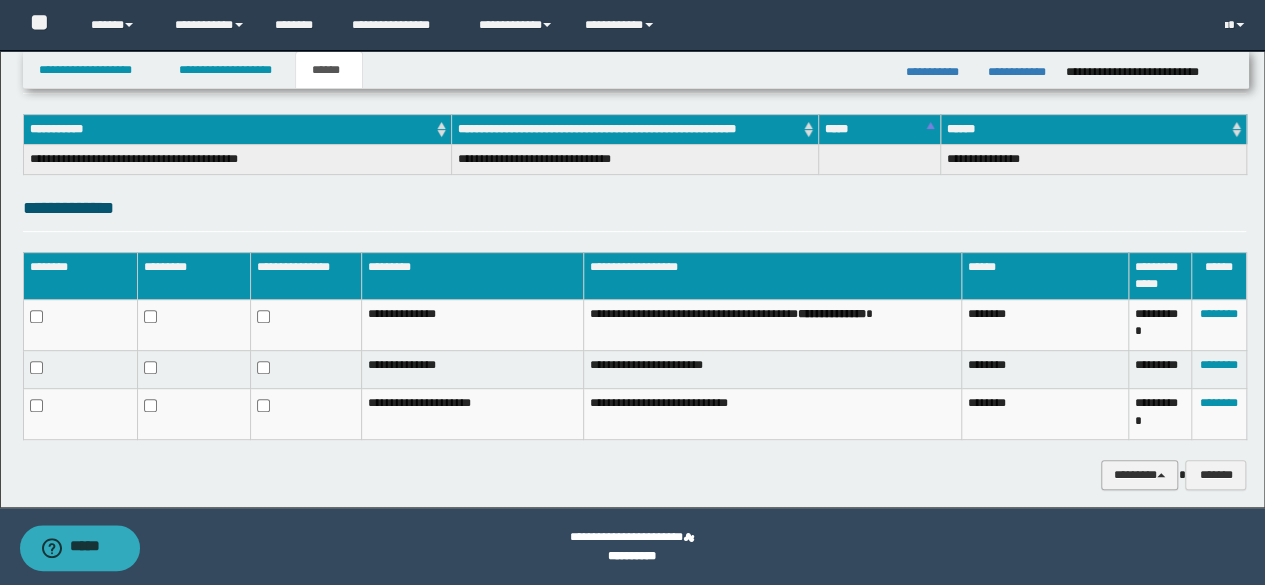 click on "********" at bounding box center (1140, 474) 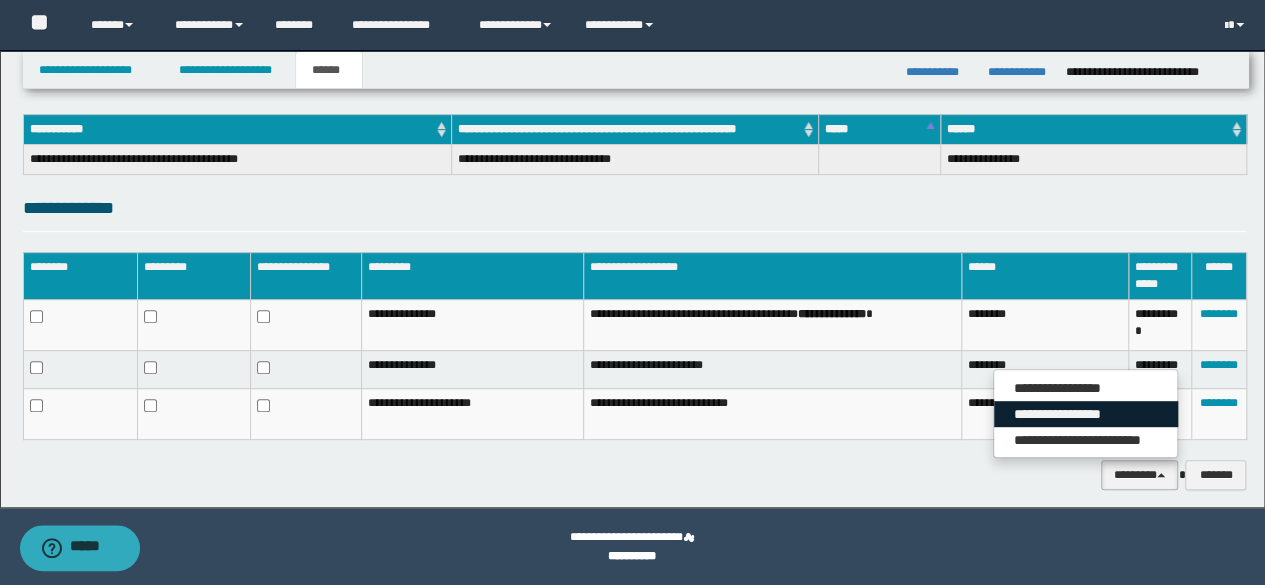 click on "**********" at bounding box center [1086, 414] 